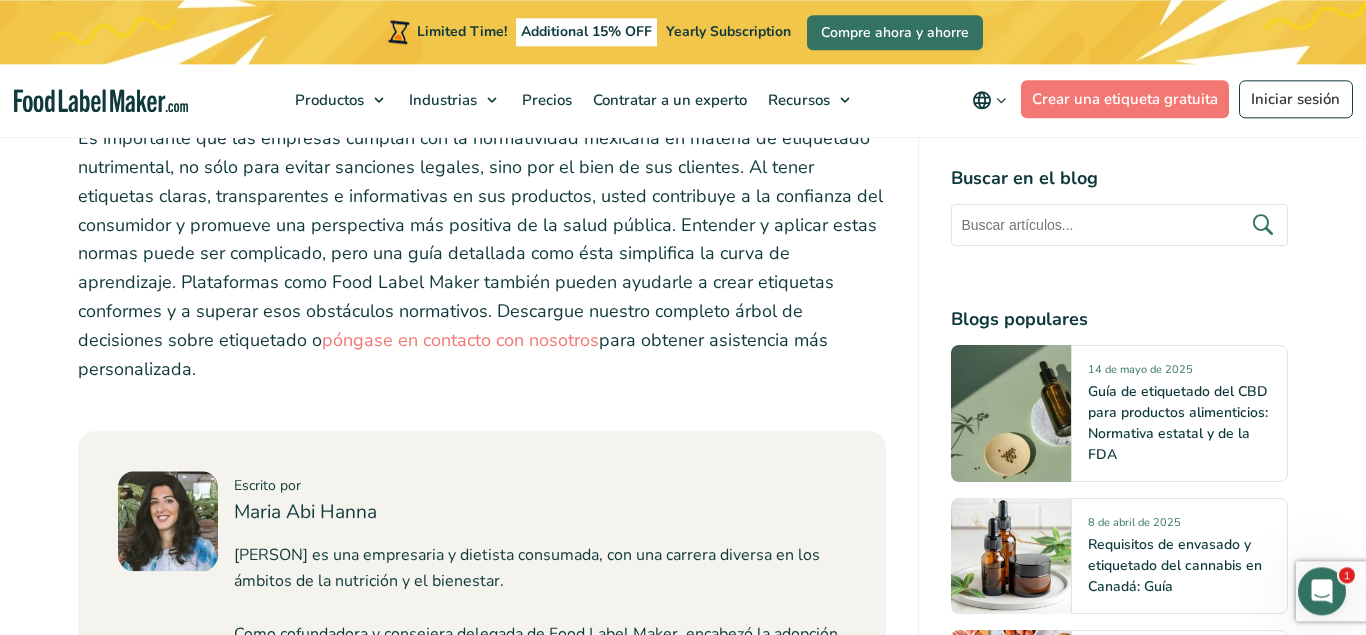scroll, scrollTop: 10302, scrollLeft: 0, axis: vertical 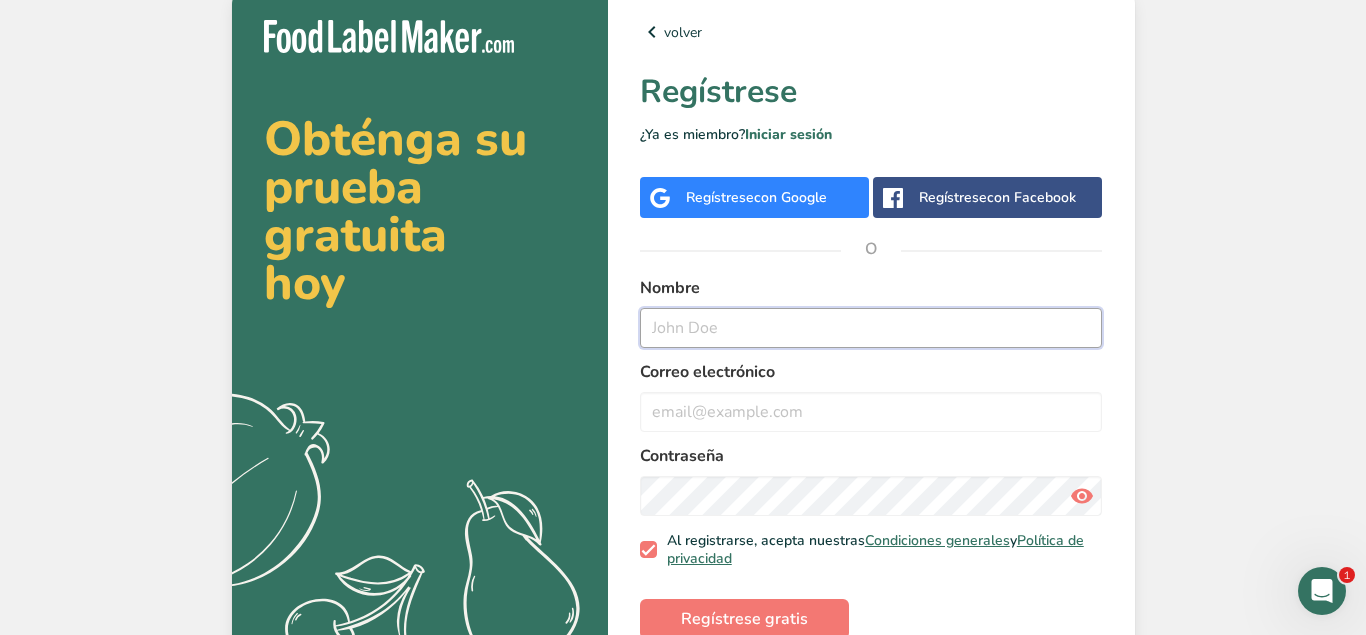 click at bounding box center [871, 328] 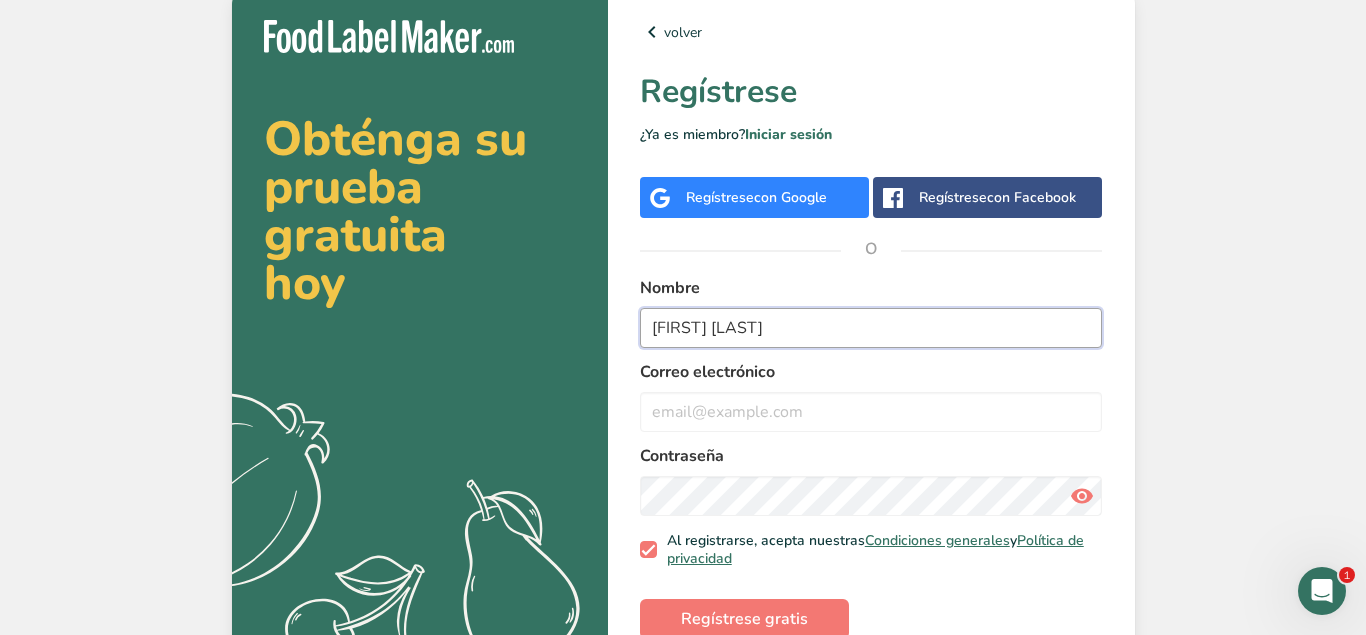 type on "[FIRST] [LAST]" 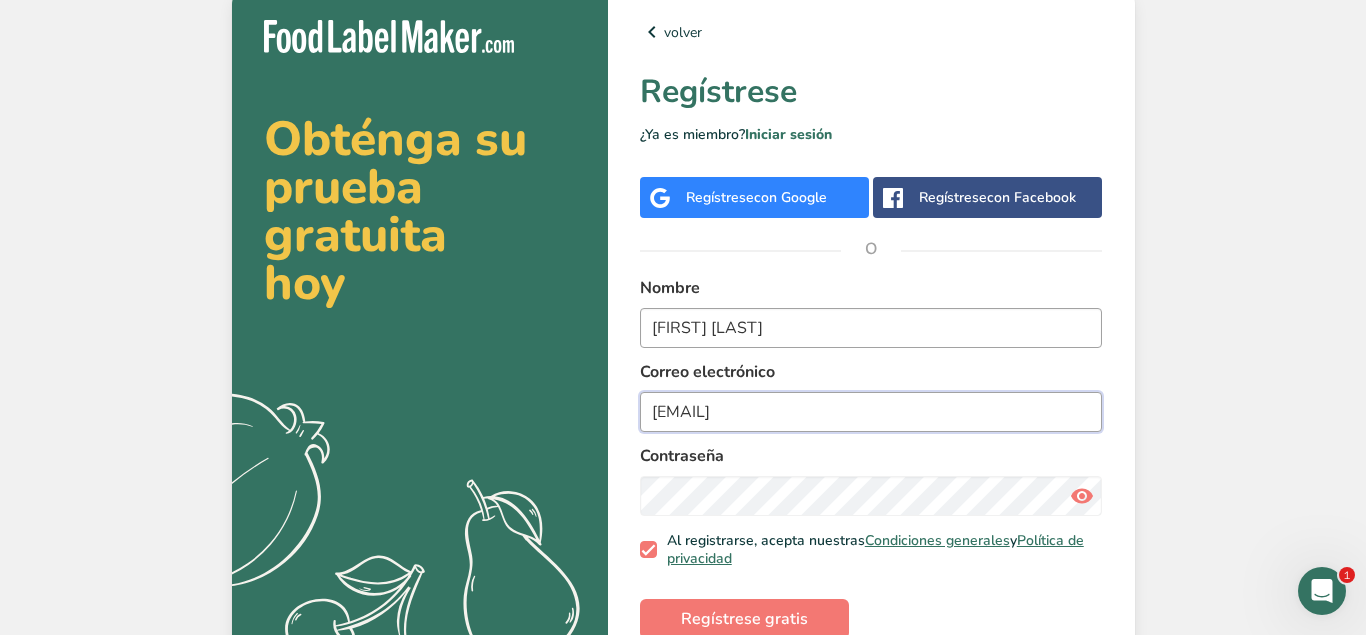 type on "[EMAIL]" 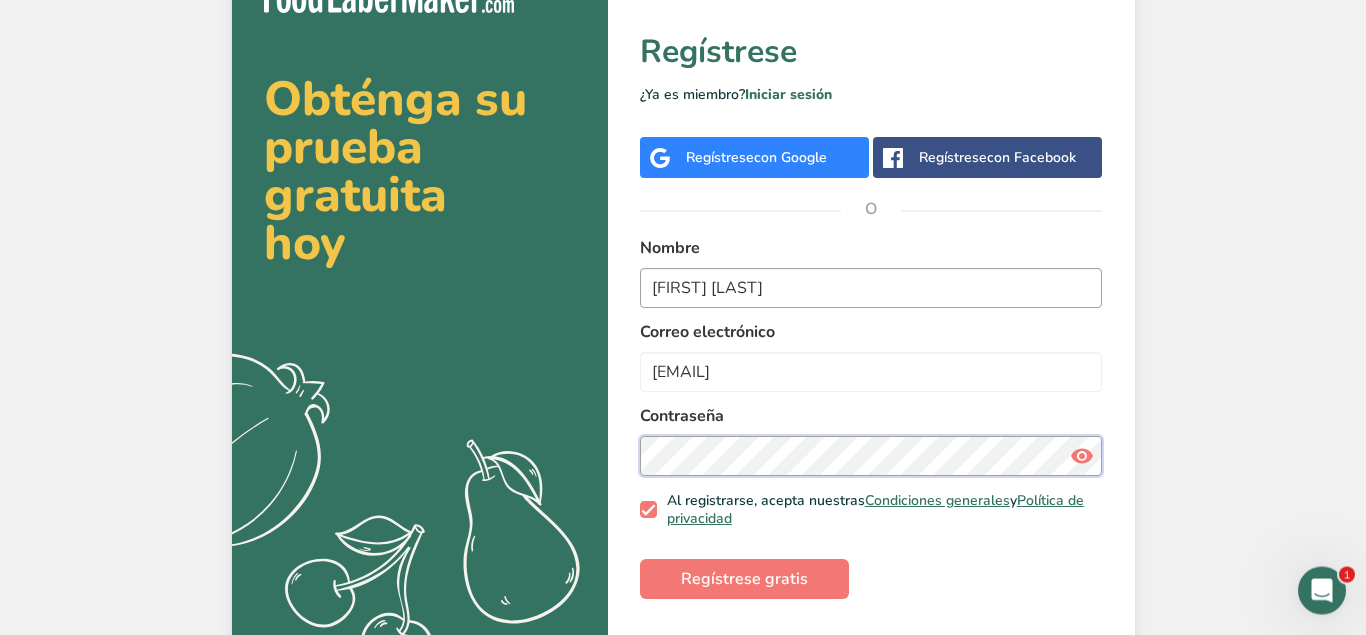 scroll, scrollTop: 67, scrollLeft: 0, axis: vertical 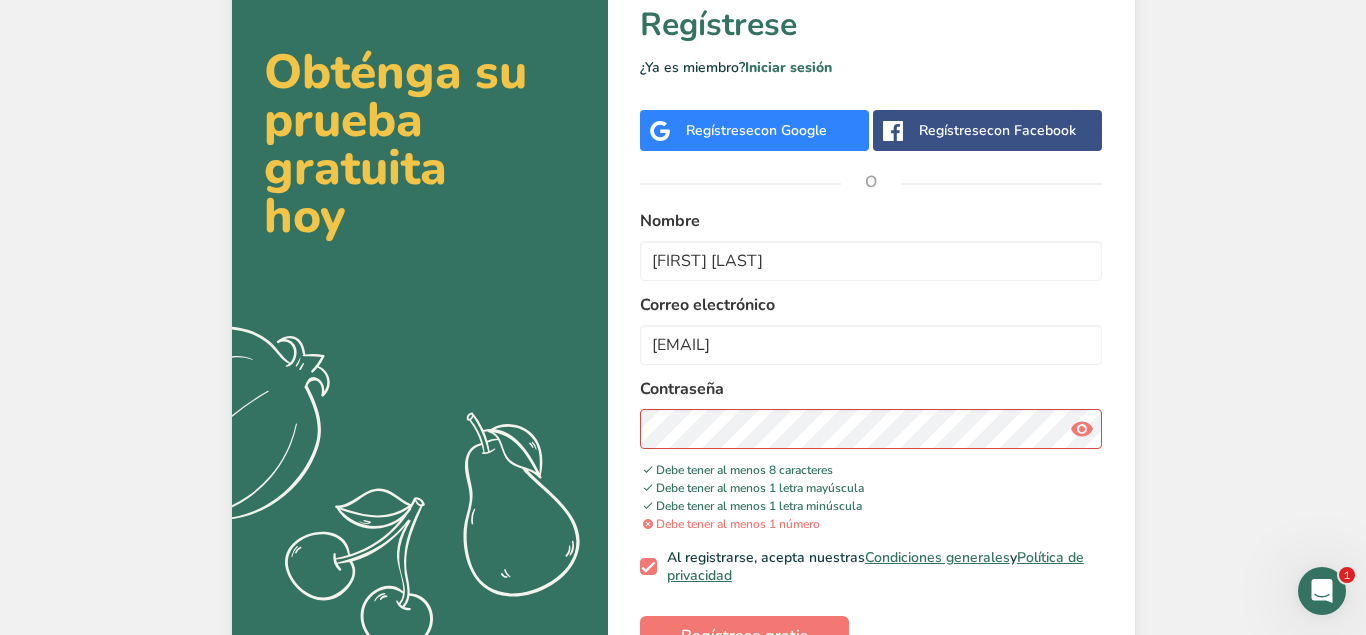 click at bounding box center [1082, 429] 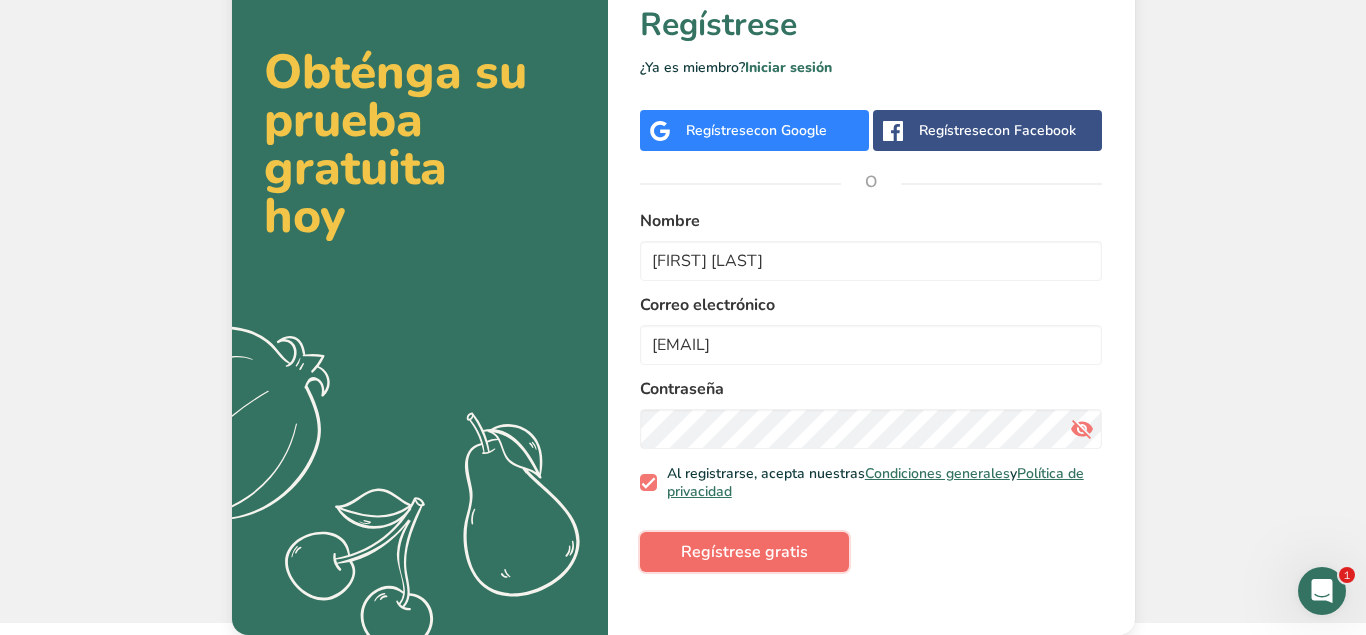 click on "Regístrese gratis" at bounding box center (744, 552) 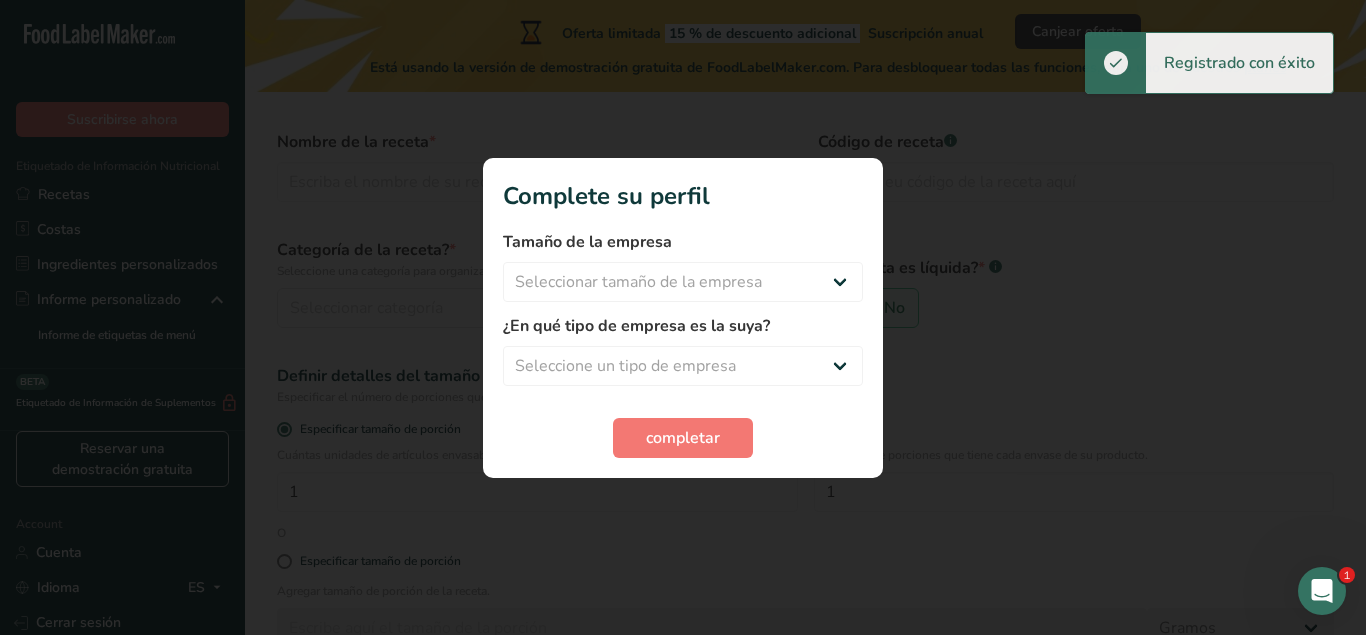 scroll, scrollTop: 0, scrollLeft: 0, axis: both 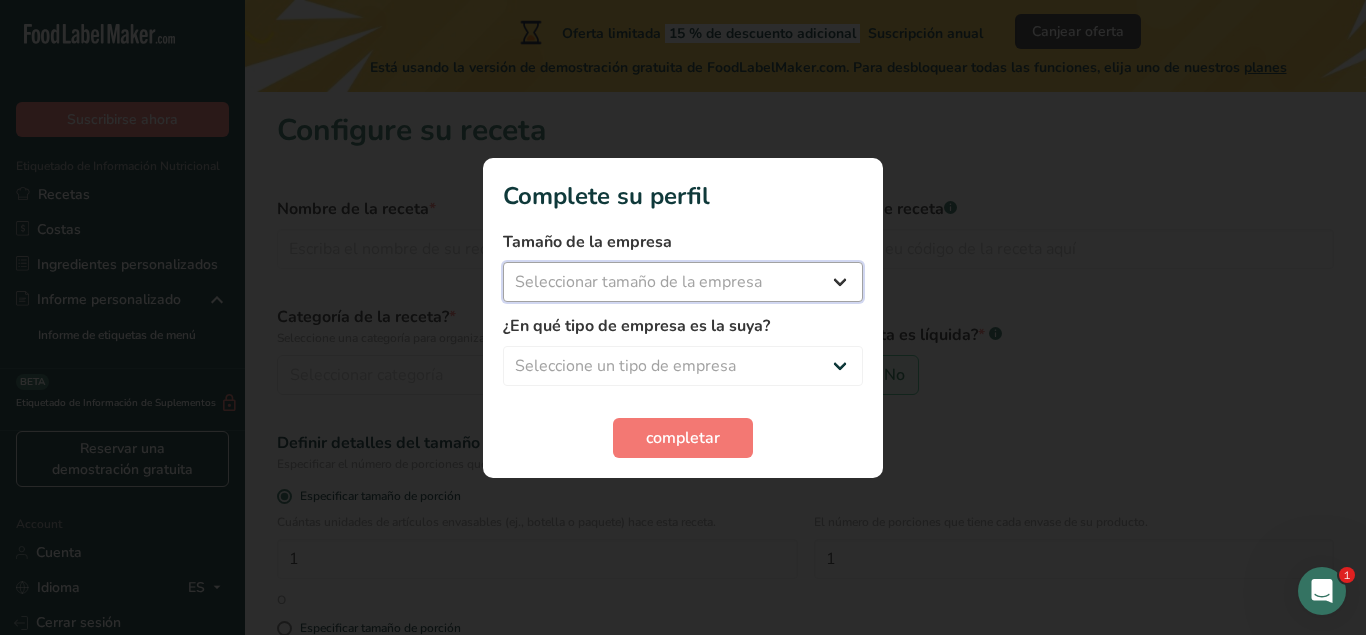 select on "2" 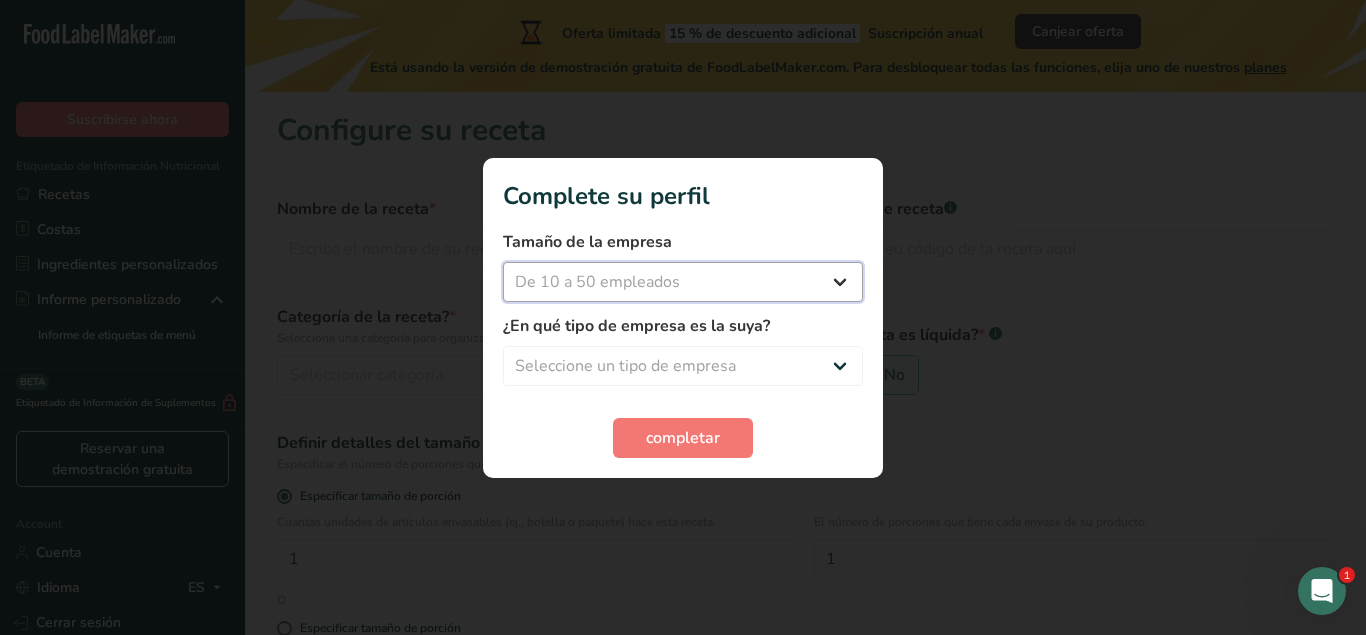 click on "De 10 a 50 empleados" at bounding box center (0, 0) 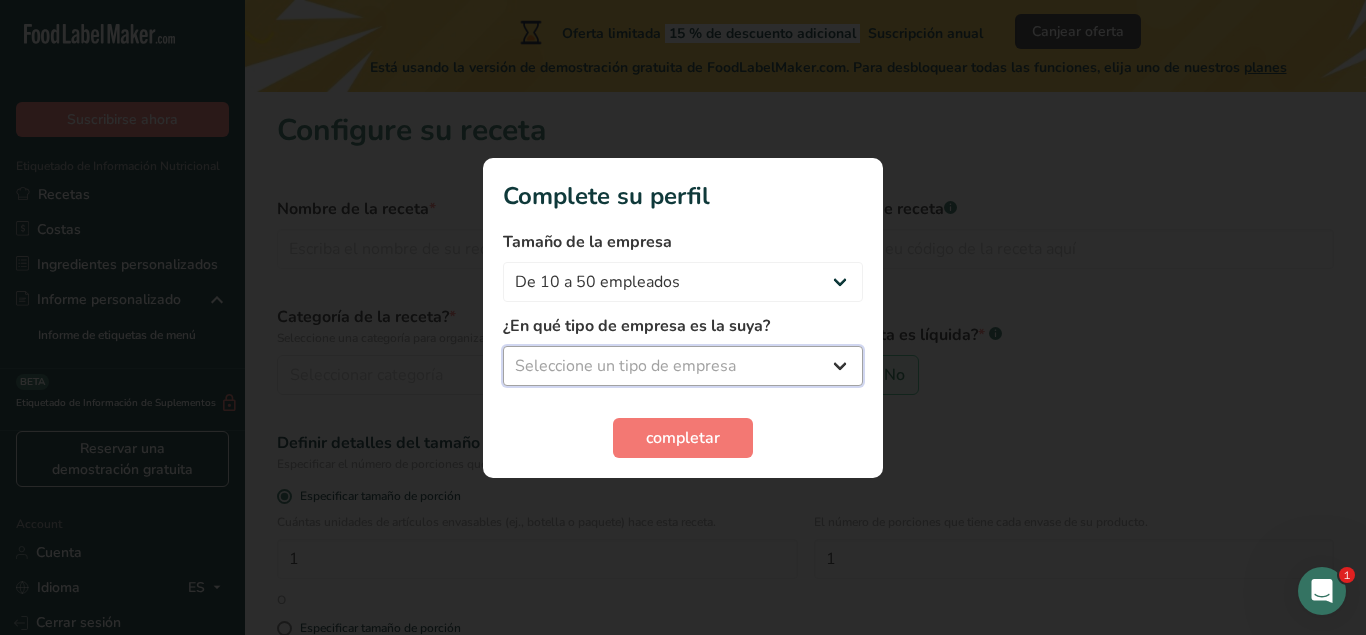 select on "8" 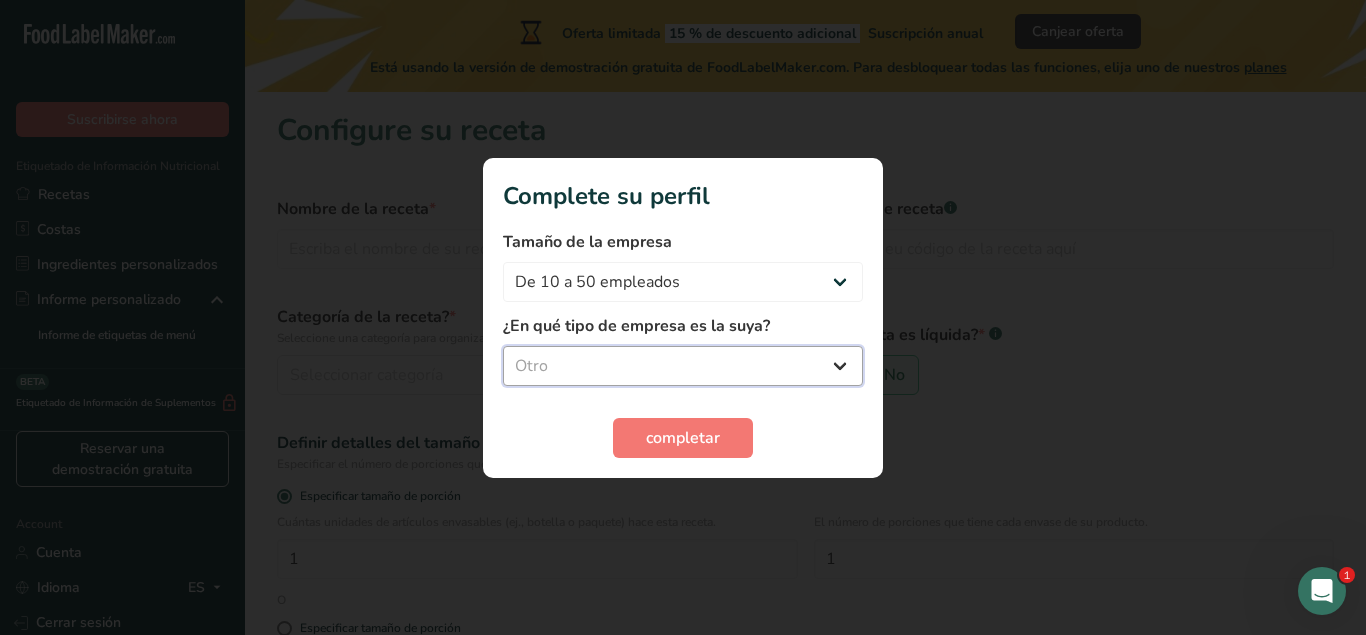 click on "Otro" at bounding box center (0, 0) 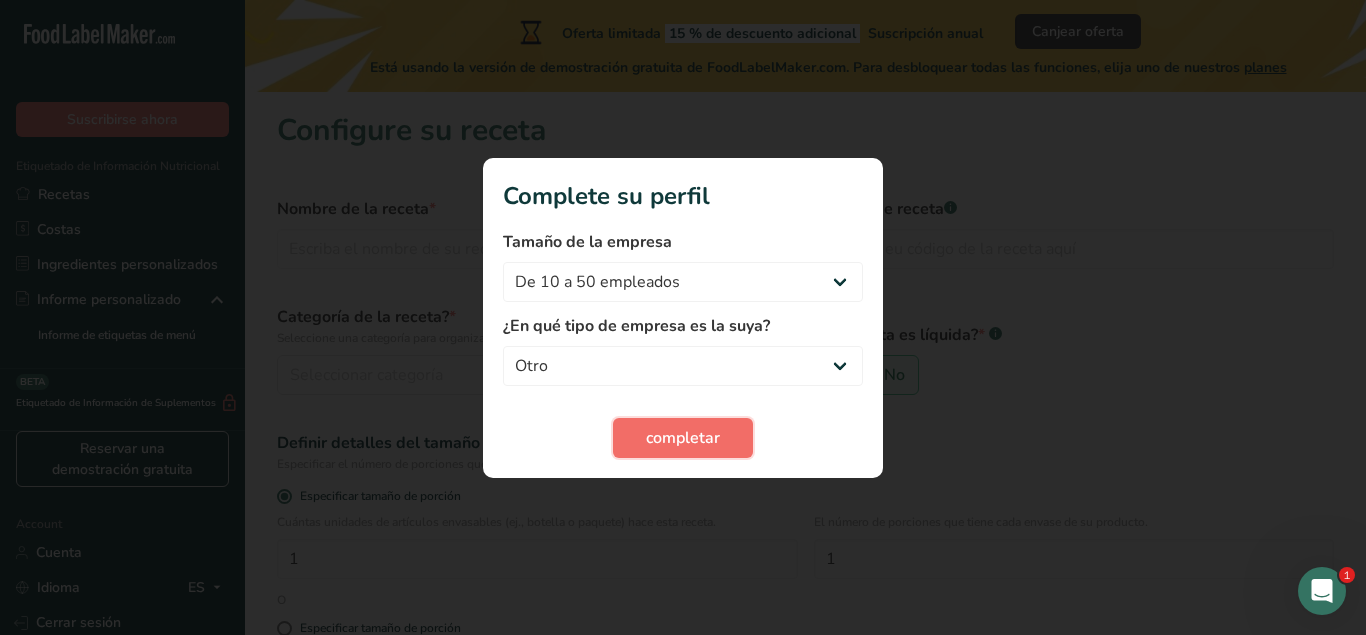 click on "completar" at bounding box center [683, 438] 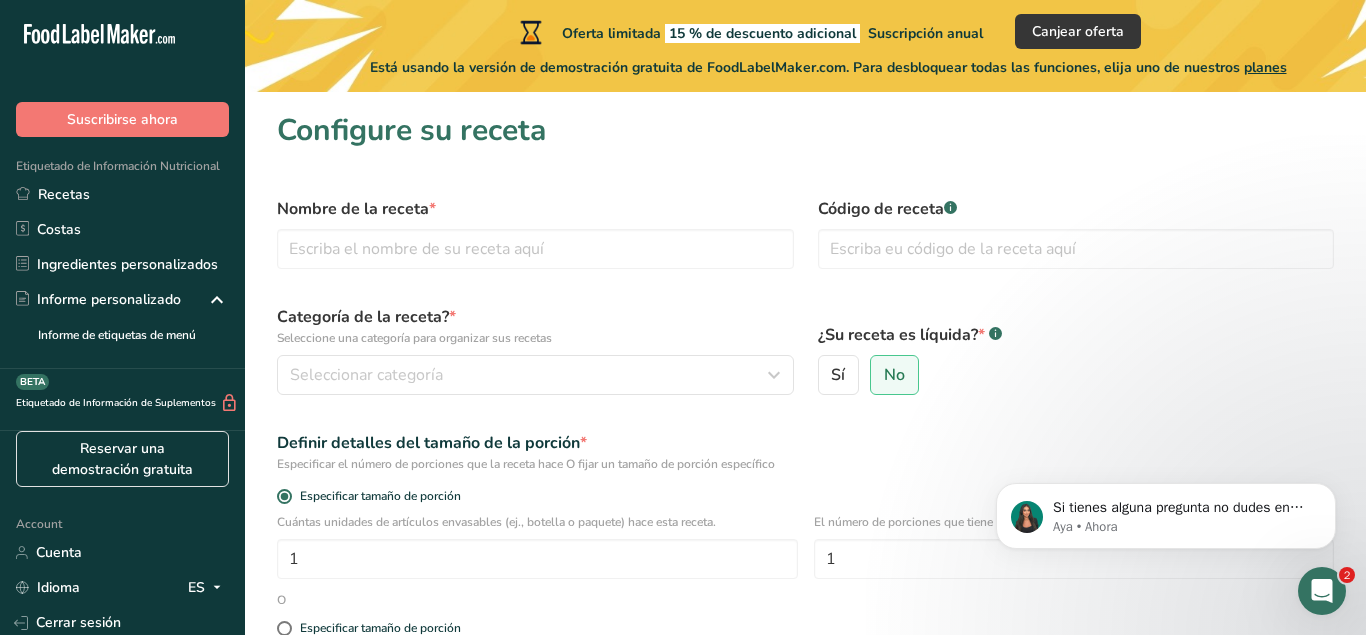 scroll, scrollTop: 0, scrollLeft: 0, axis: both 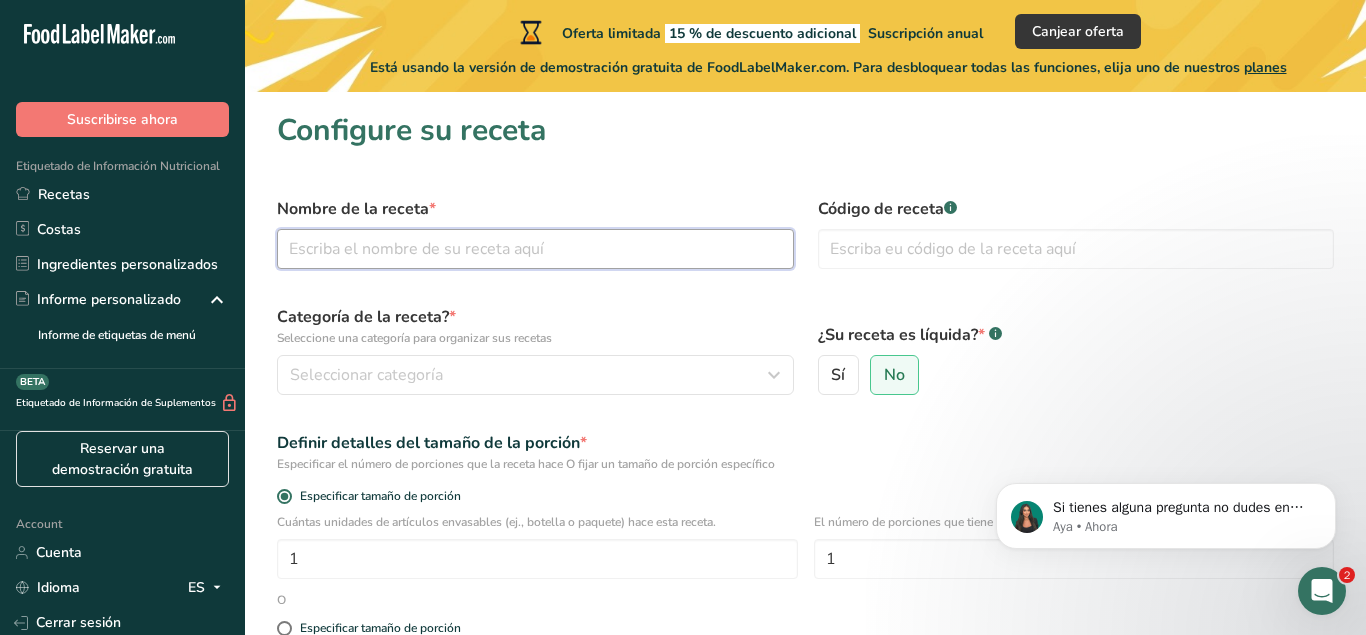 click at bounding box center [535, 249] 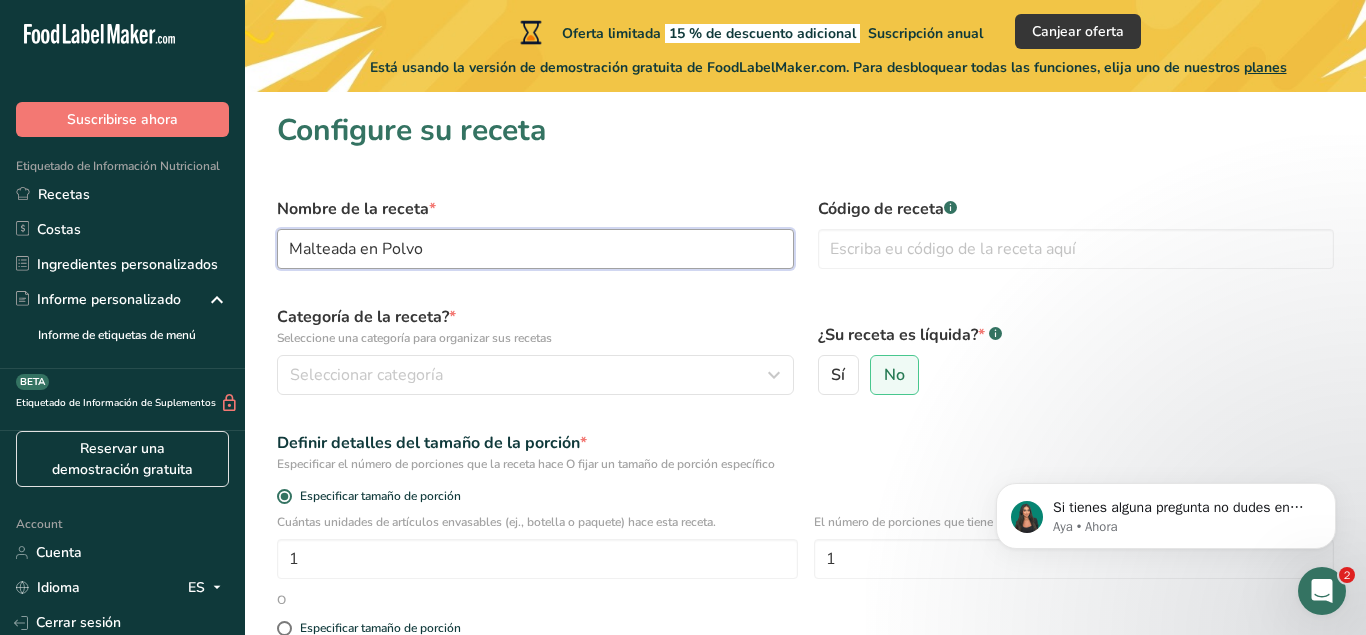 type on "Malteada en Polvo" 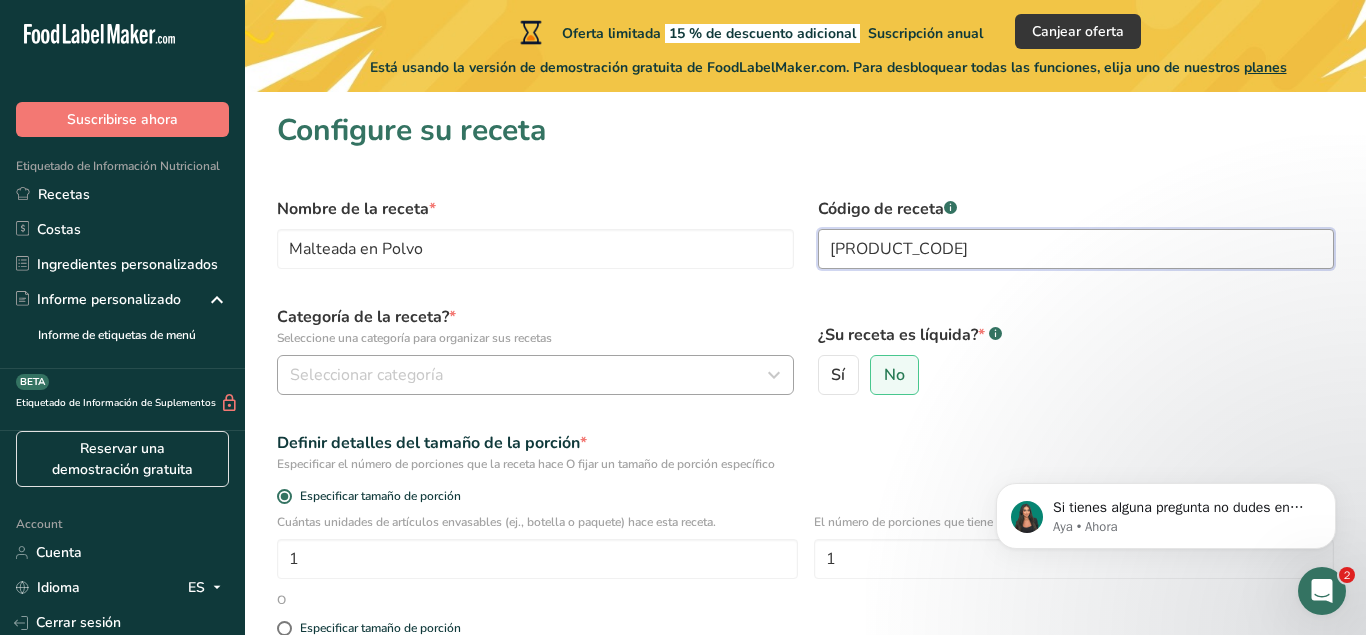 type on "[PRODUCT_CODE]" 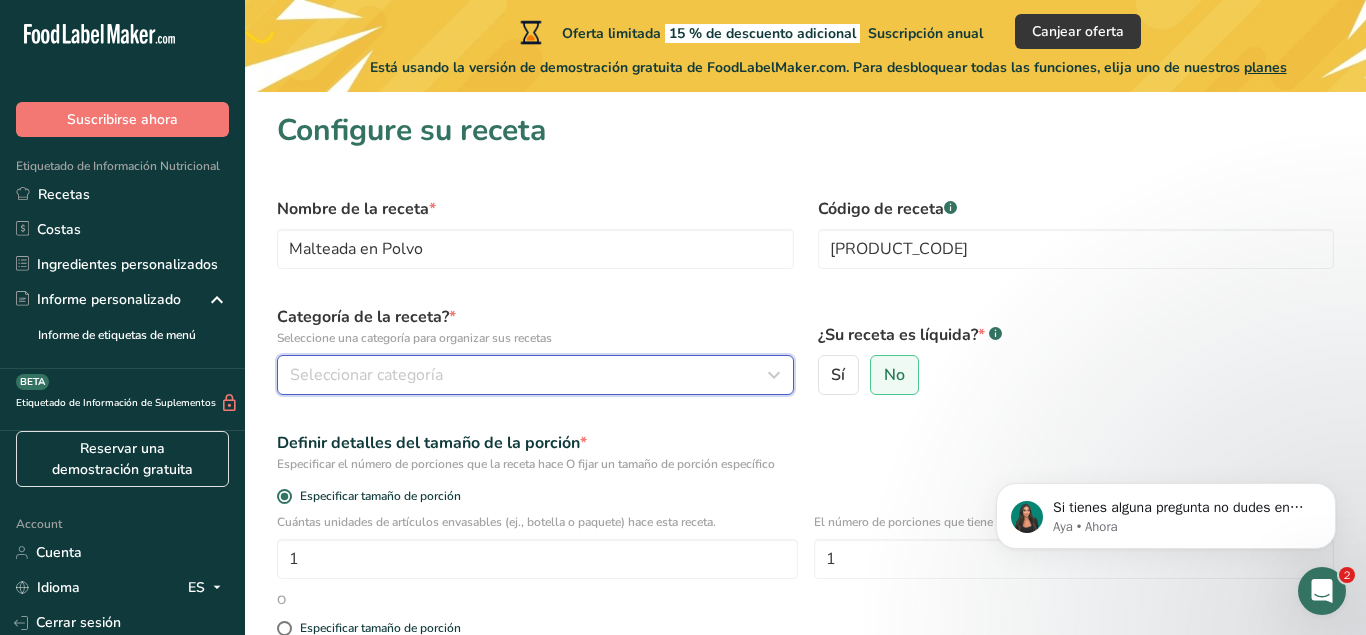 click on "Seleccionar categoría" at bounding box center [366, 375] 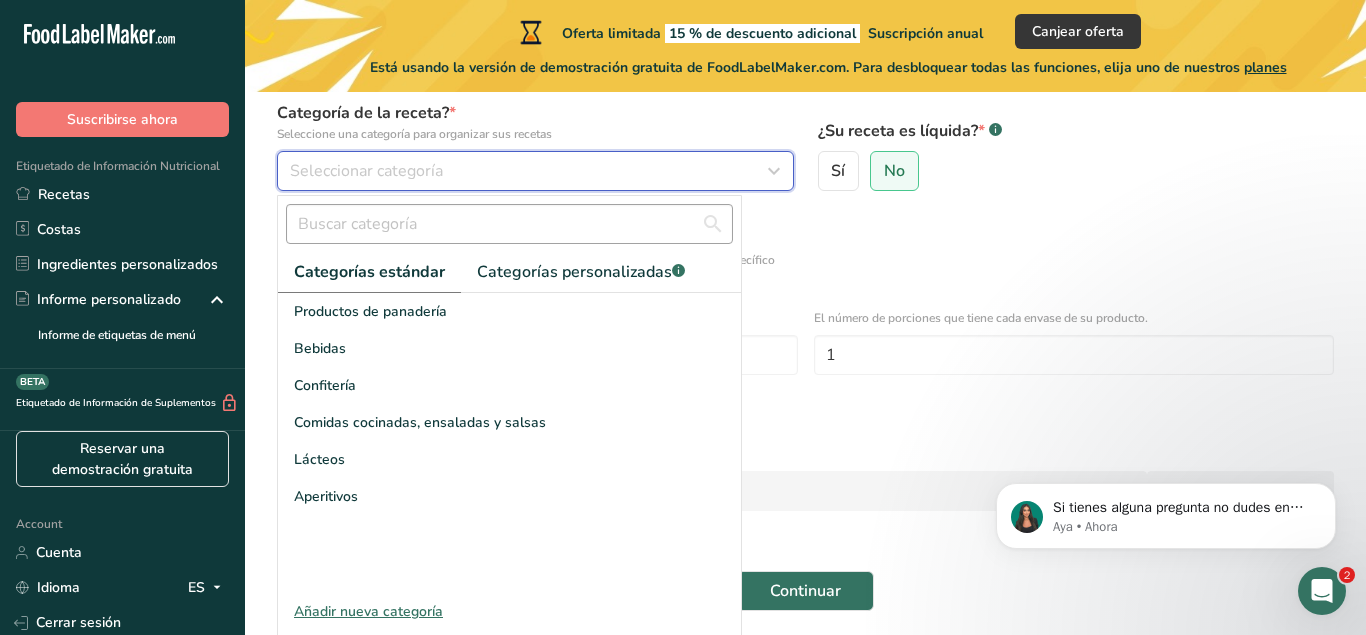 scroll, scrollTop: 276, scrollLeft: 0, axis: vertical 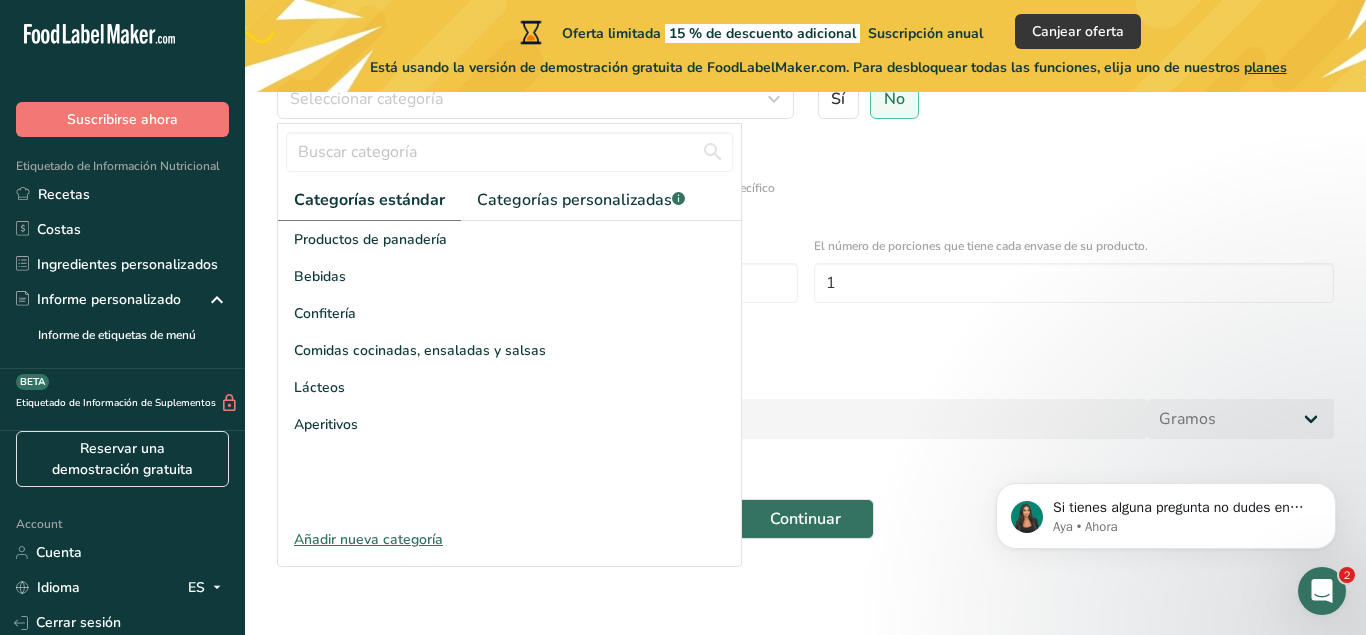 click on "Añadir nueva categoría" at bounding box center [509, 539] 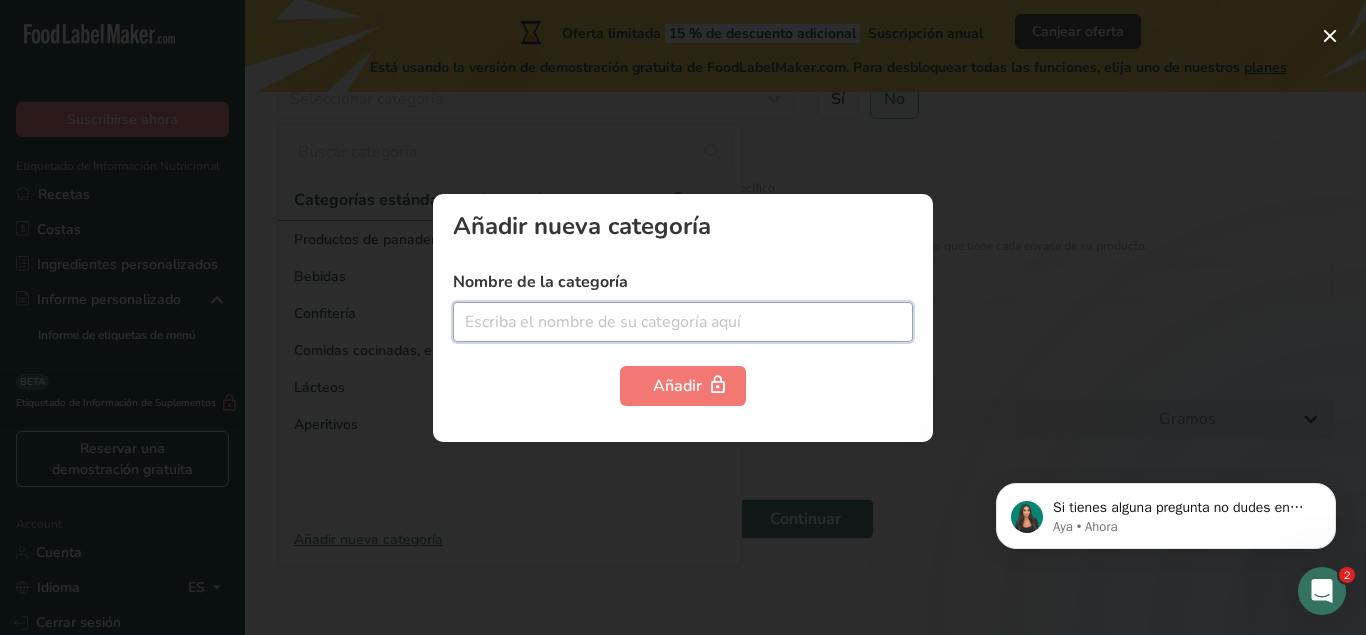 click at bounding box center [683, 322] 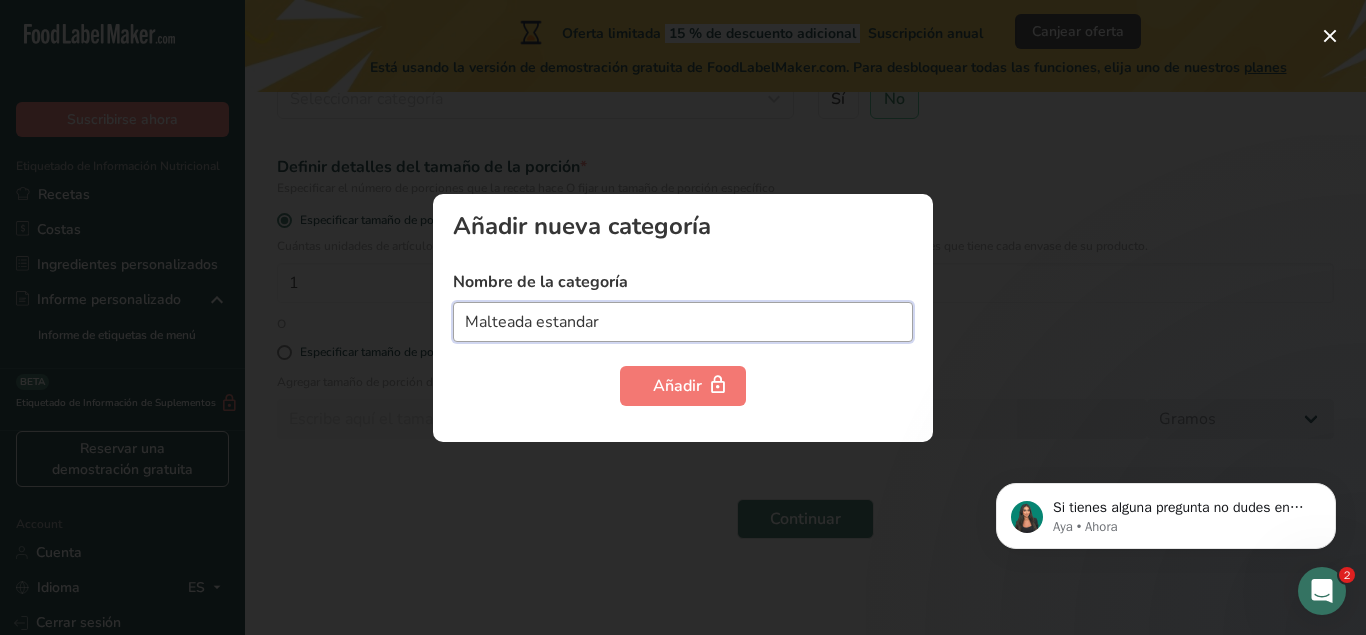 type on "Malteada estandar" 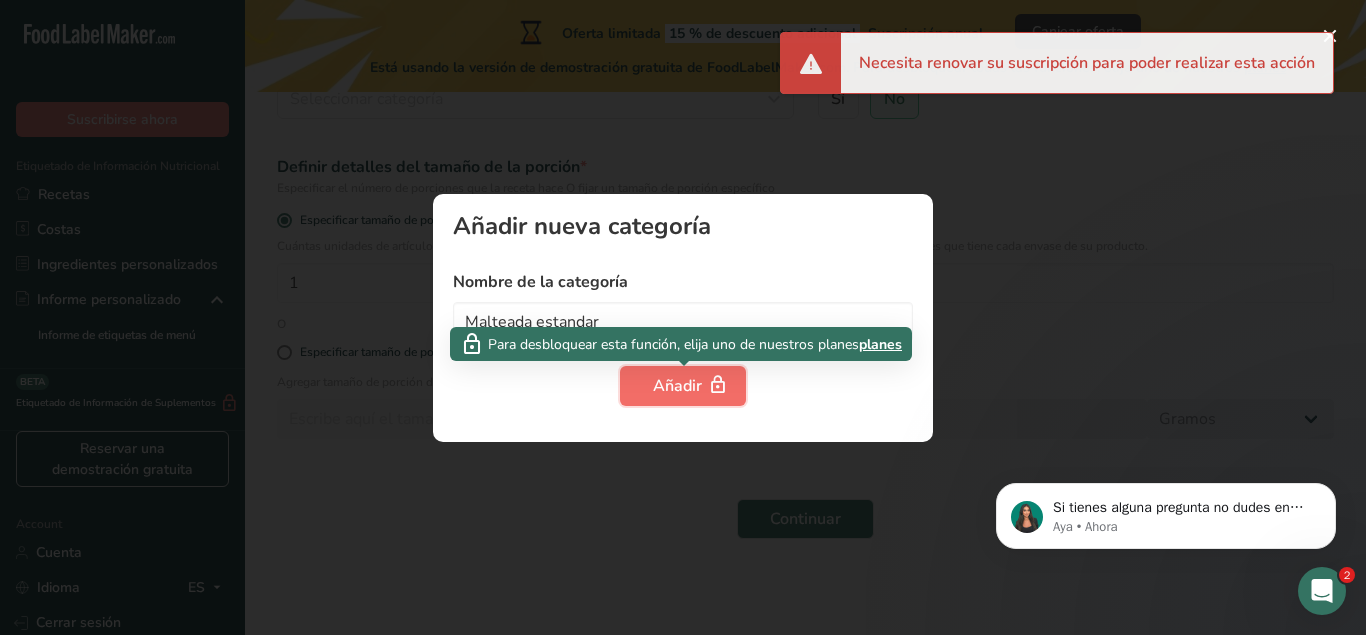 click on "Añadir" at bounding box center (683, 386) 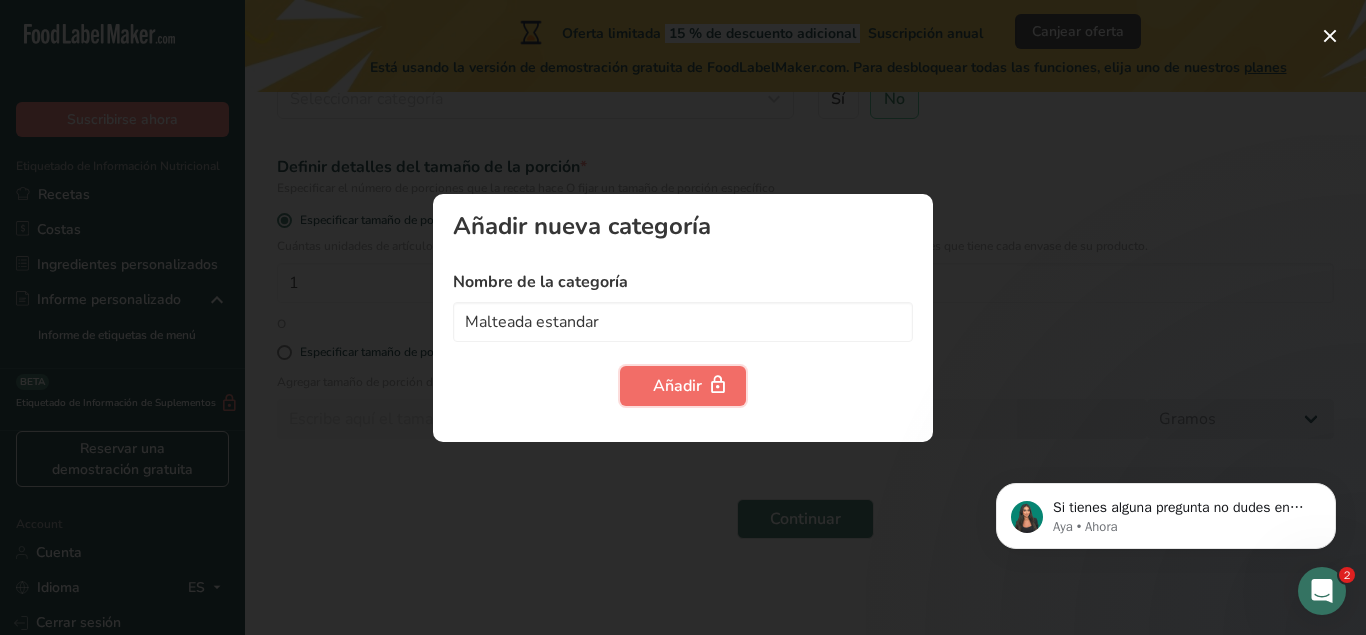 click on "Añadir" at bounding box center (683, 386) 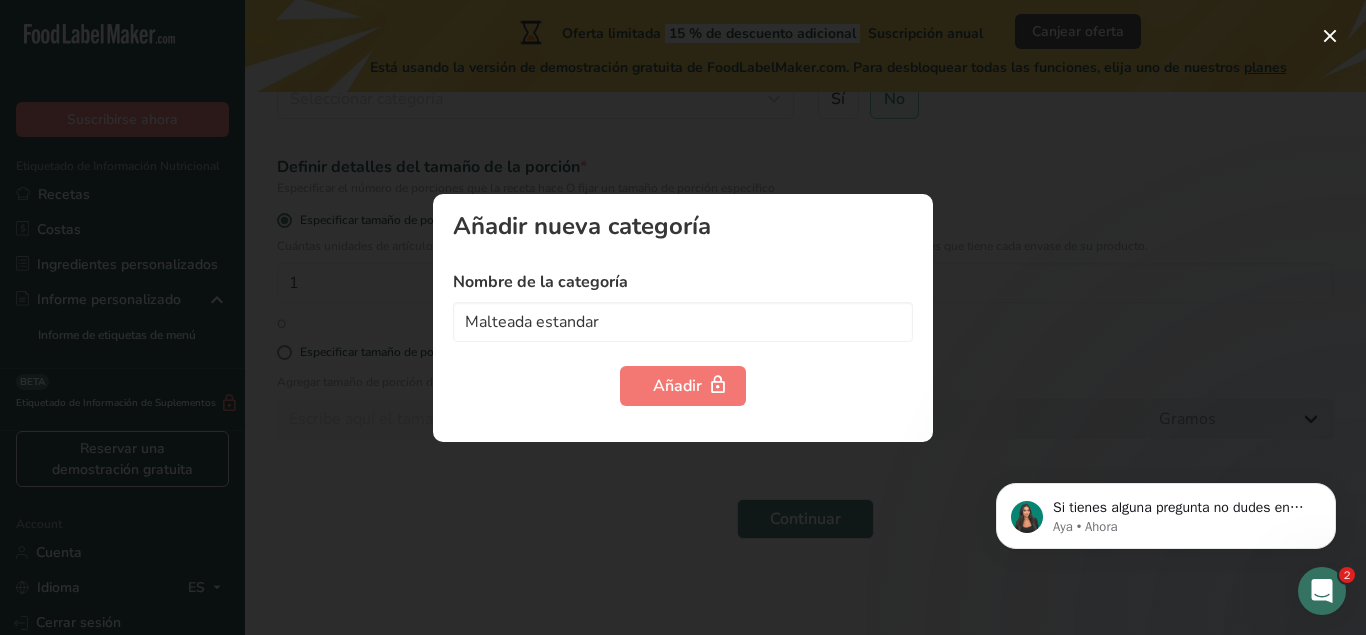 click at bounding box center (683, 317) 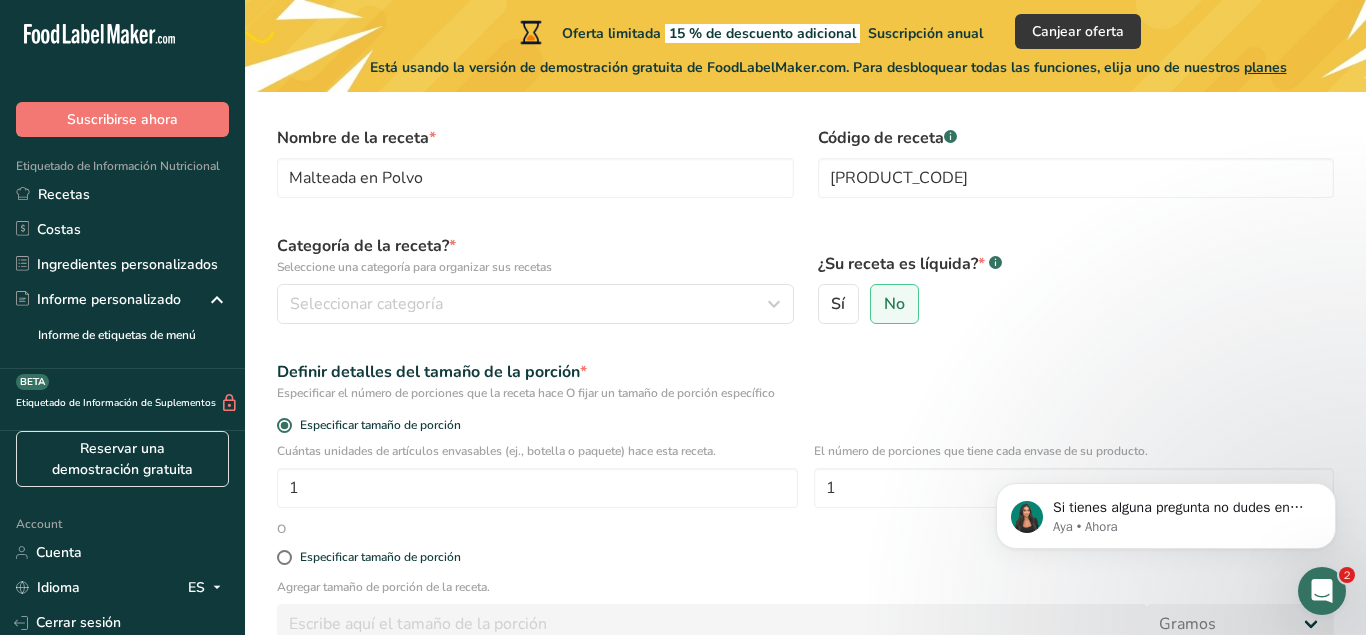 scroll, scrollTop: 0, scrollLeft: 0, axis: both 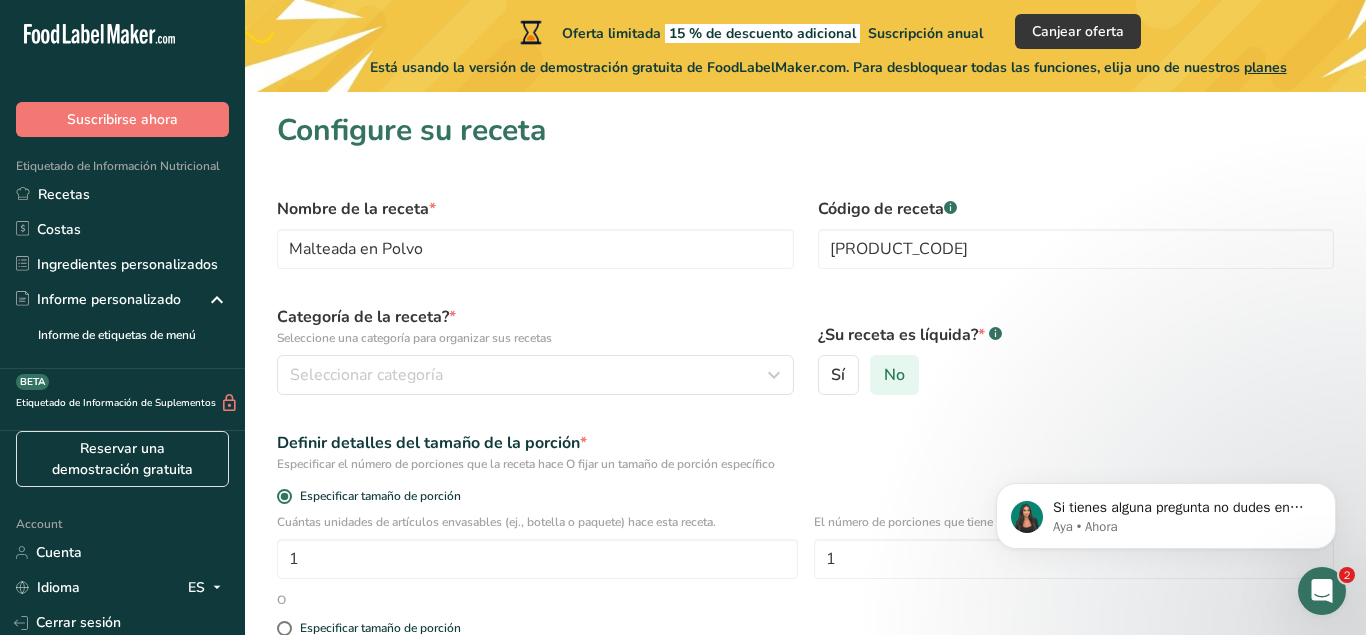 click on "No" at bounding box center (894, 375) 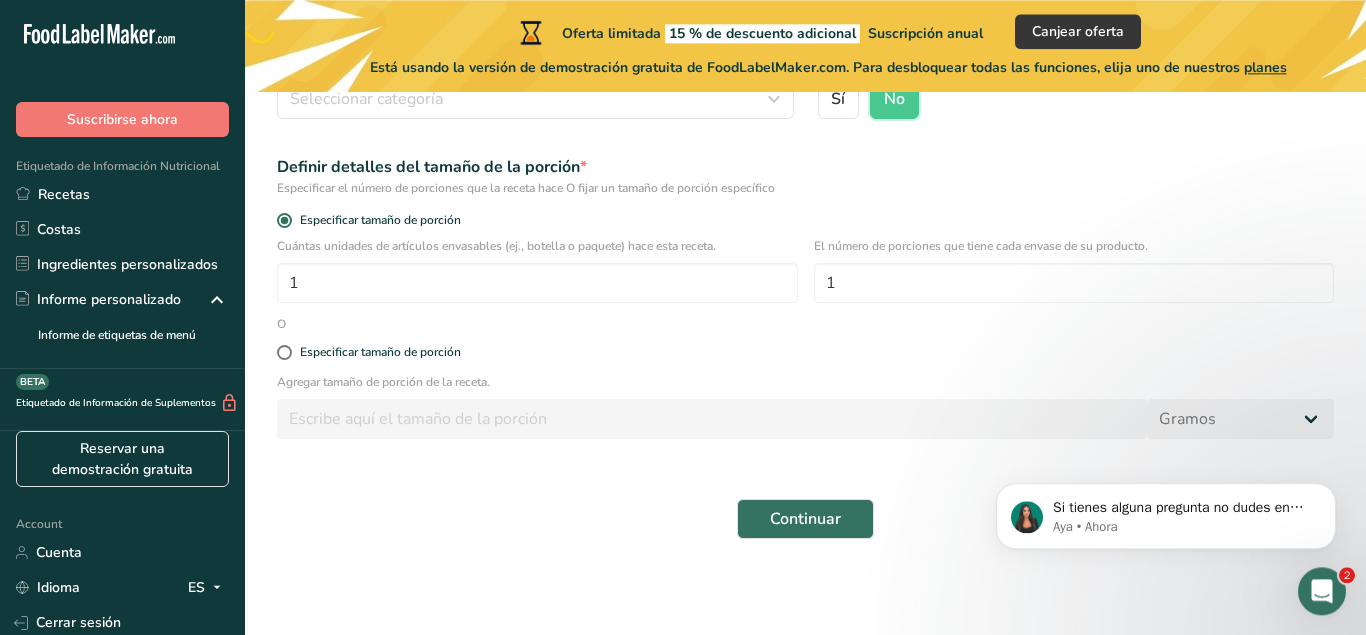 scroll, scrollTop: 300, scrollLeft: 0, axis: vertical 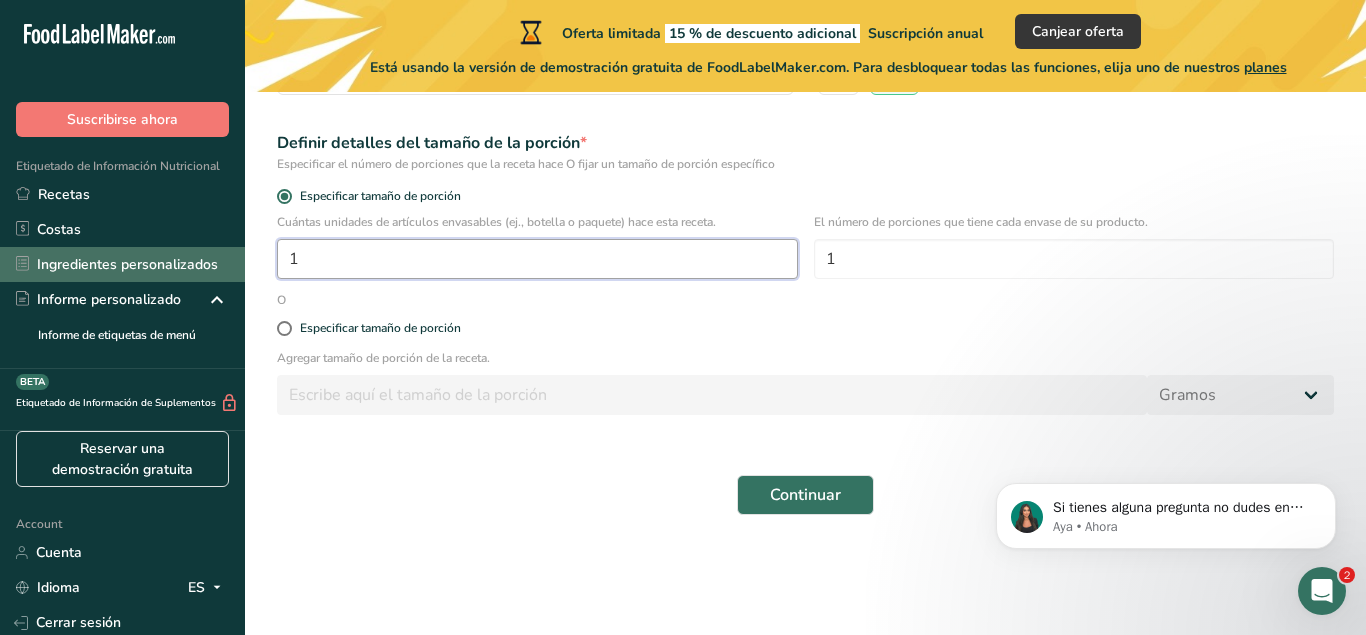 drag, startPoint x: 370, startPoint y: 262, endPoint x: 144, endPoint y: 262, distance: 226 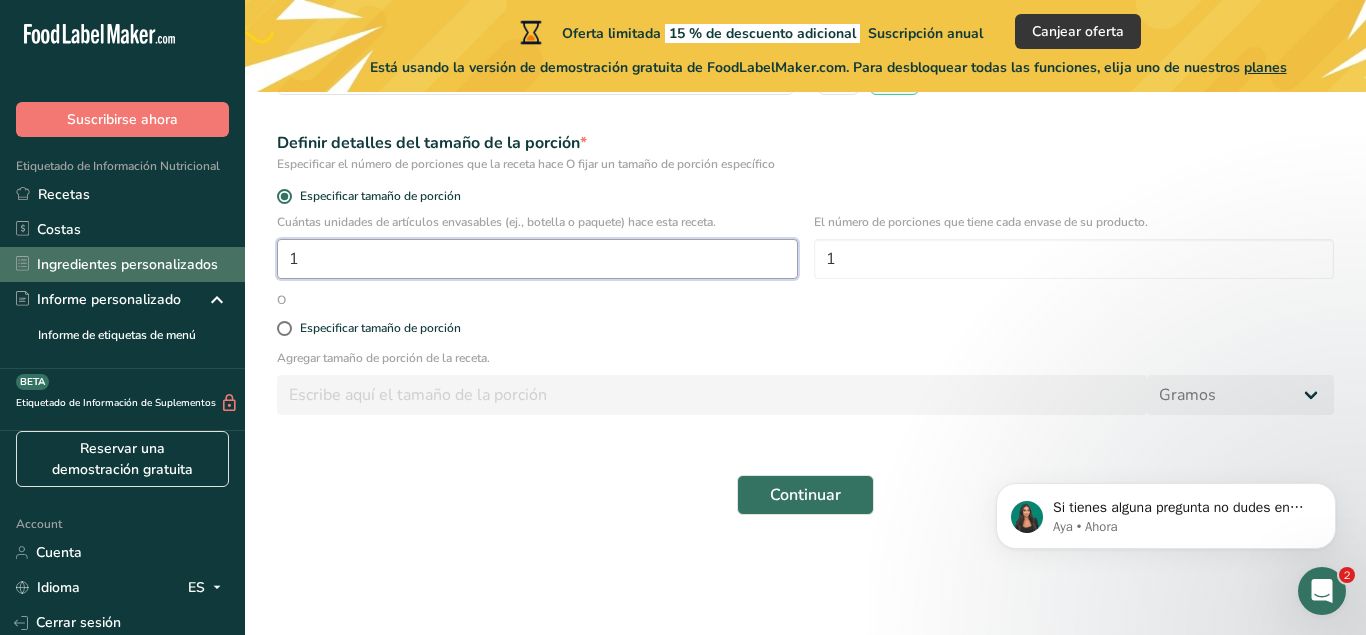 click on "1" at bounding box center (537, 259) 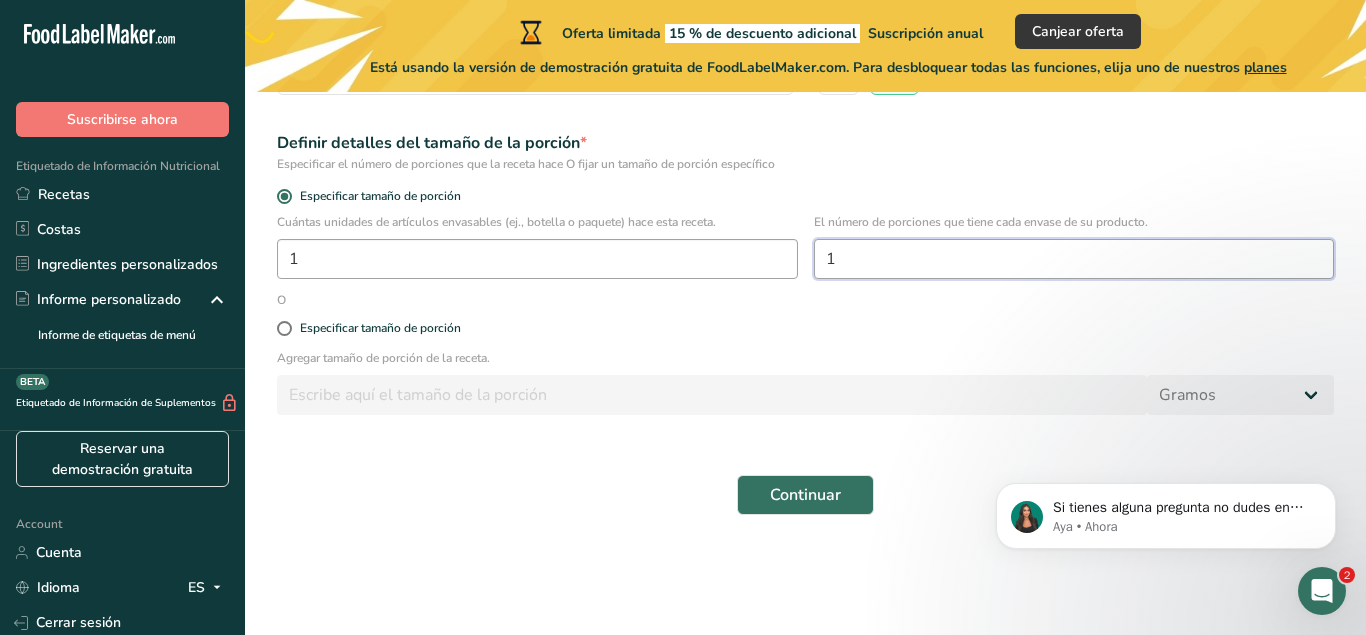 drag, startPoint x: 844, startPoint y: 257, endPoint x: 713, endPoint y: 266, distance: 131.30879 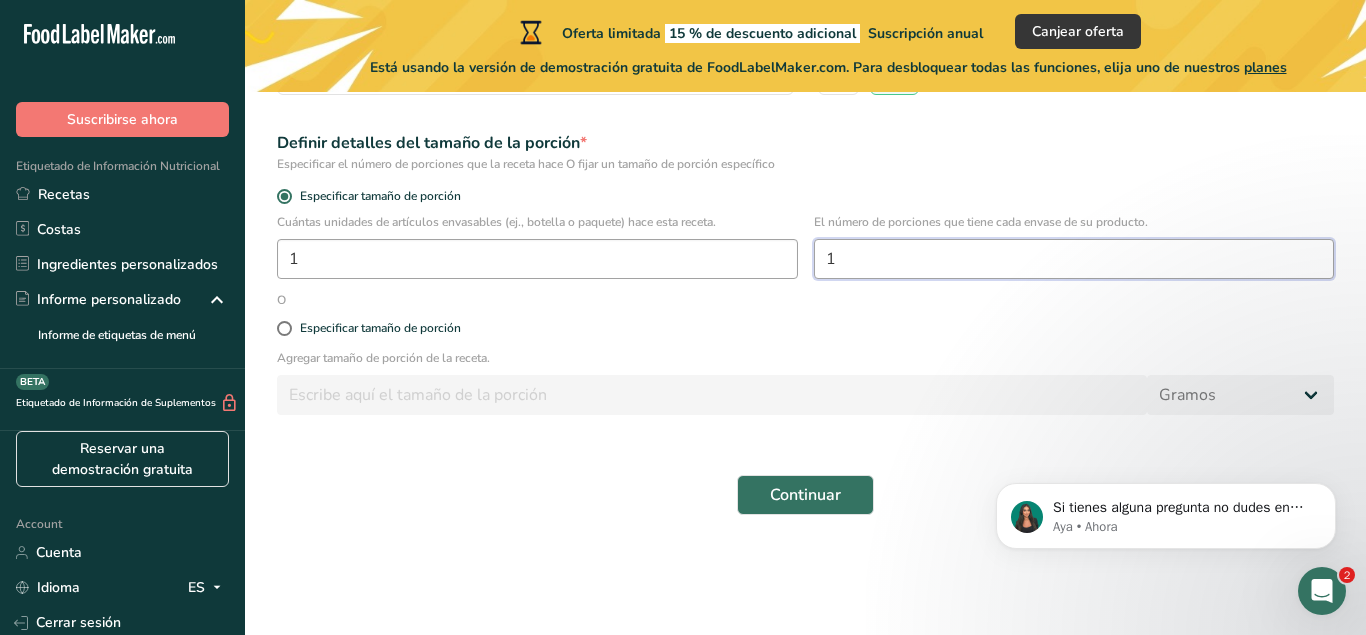 click on "1" at bounding box center [1074, 259] 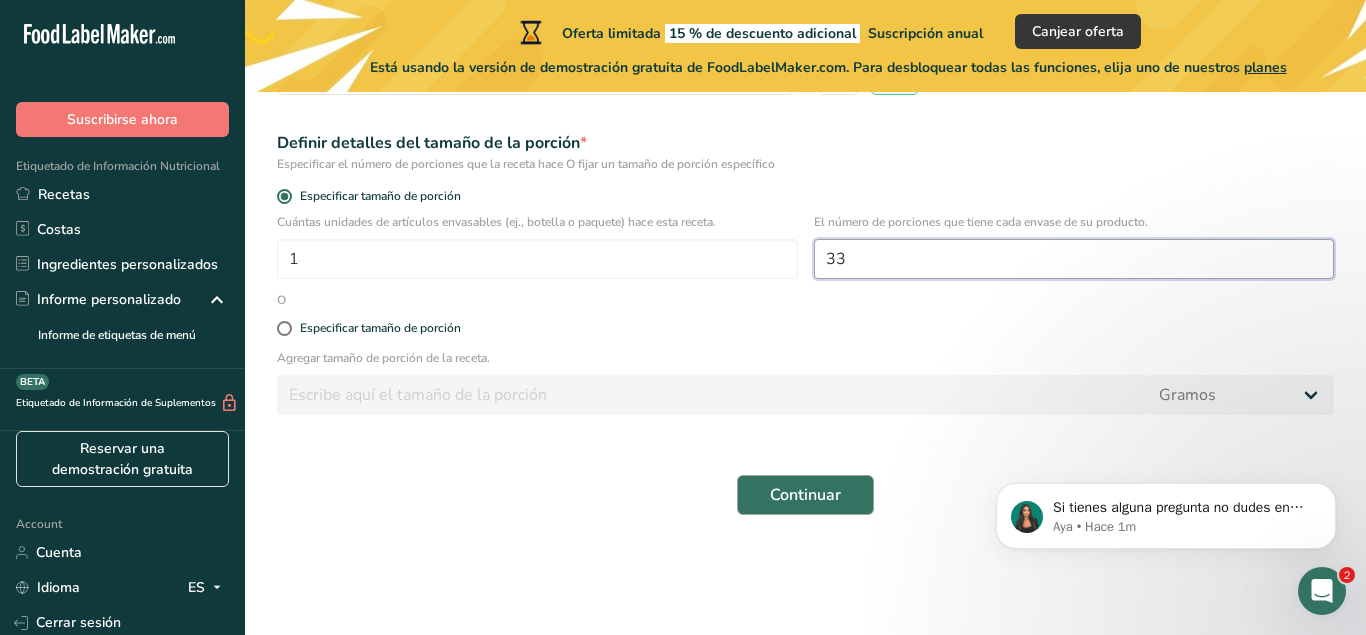 type on "33" 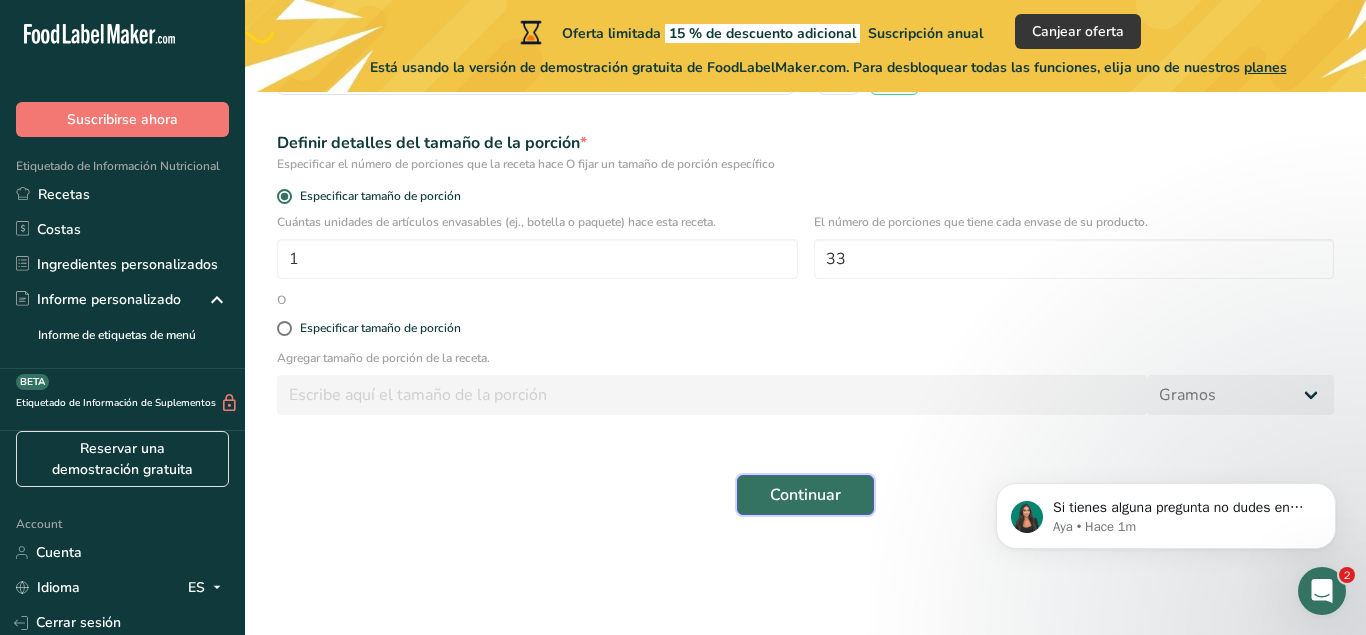 click on "Continuar" at bounding box center (805, 495) 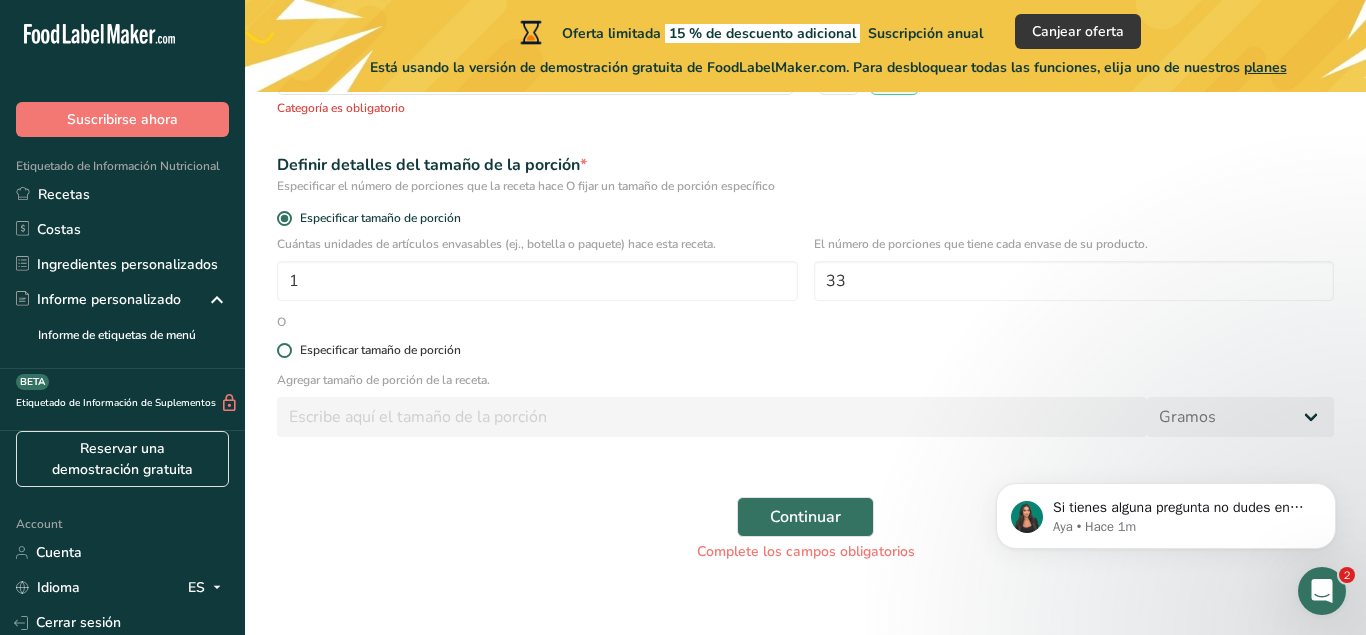 click at bounding box center (284, 350) 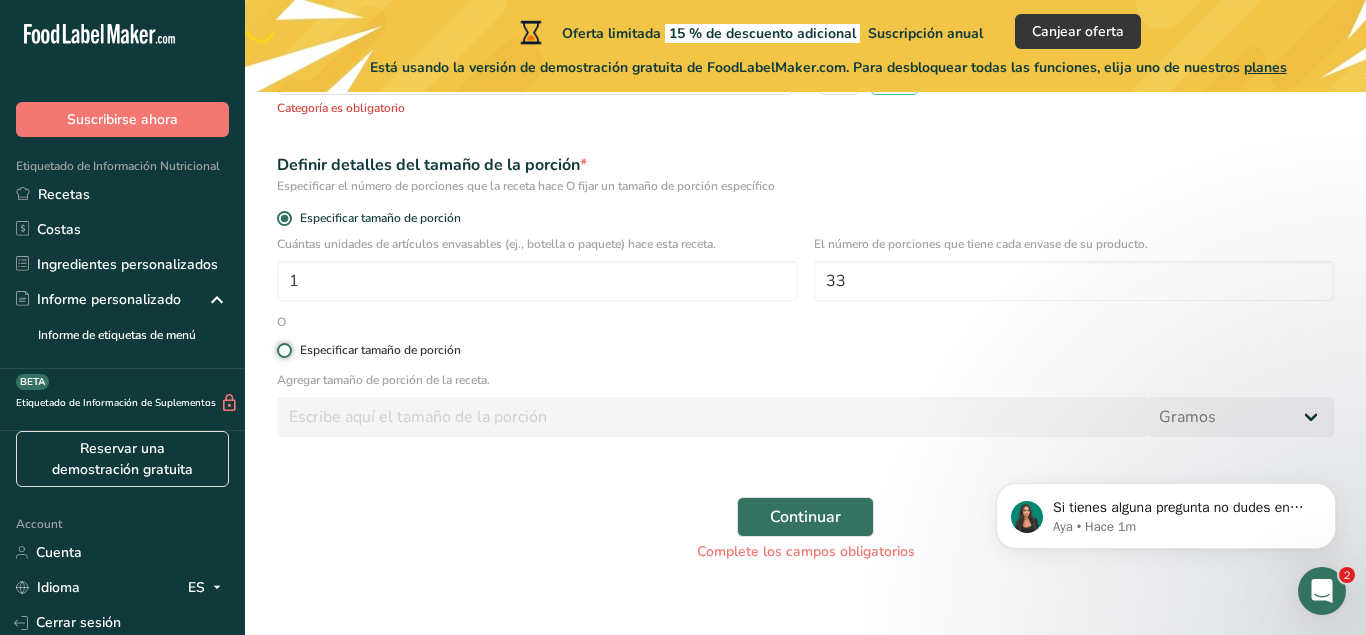 click on "Especificar tamaño de porción" at bounding box center [283, 350] 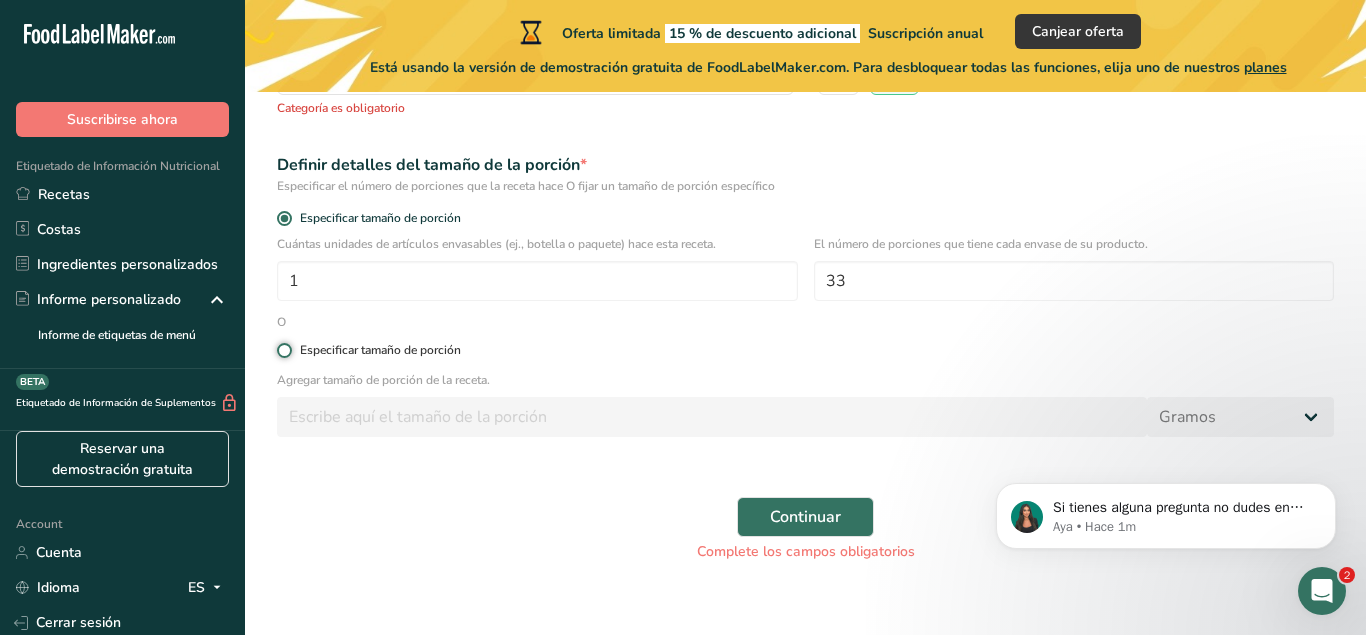 radio on "true" 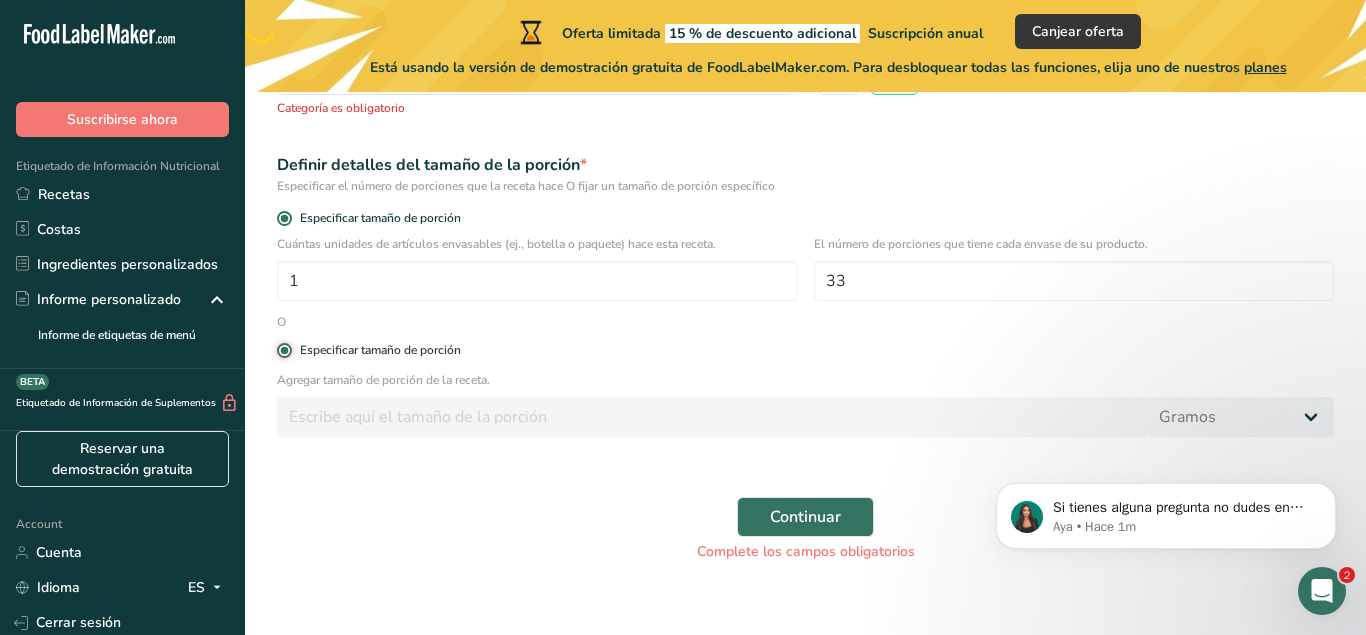 radio on "false" 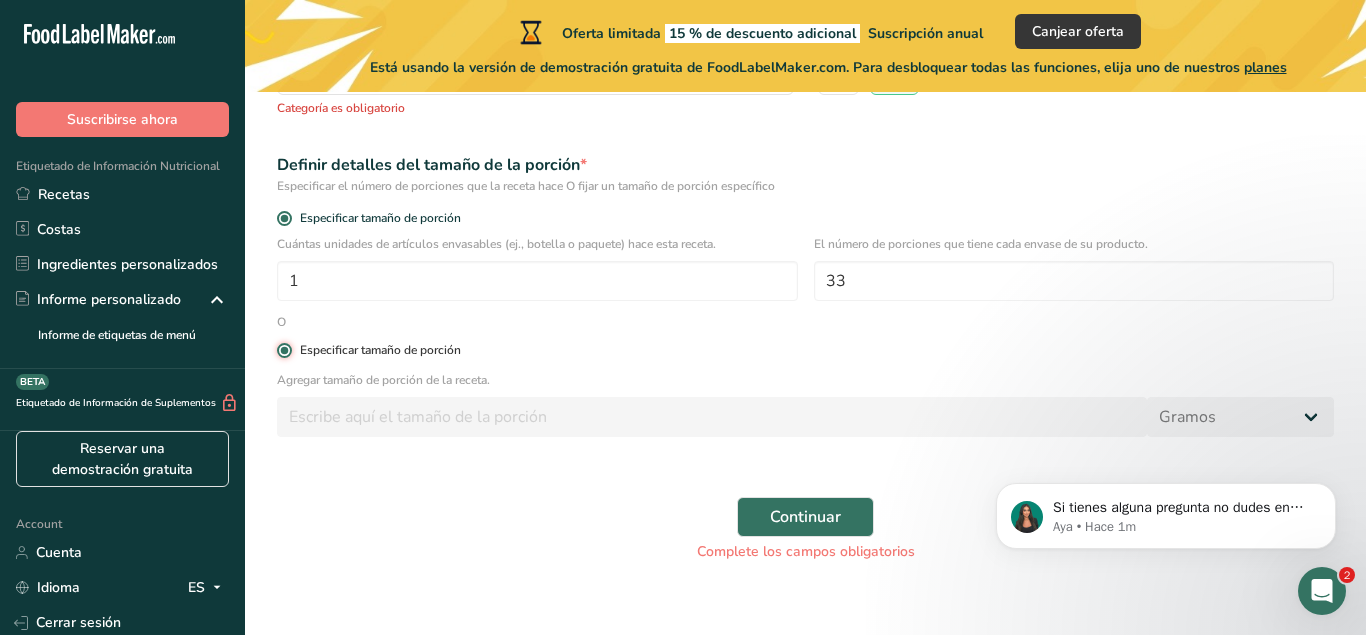 type 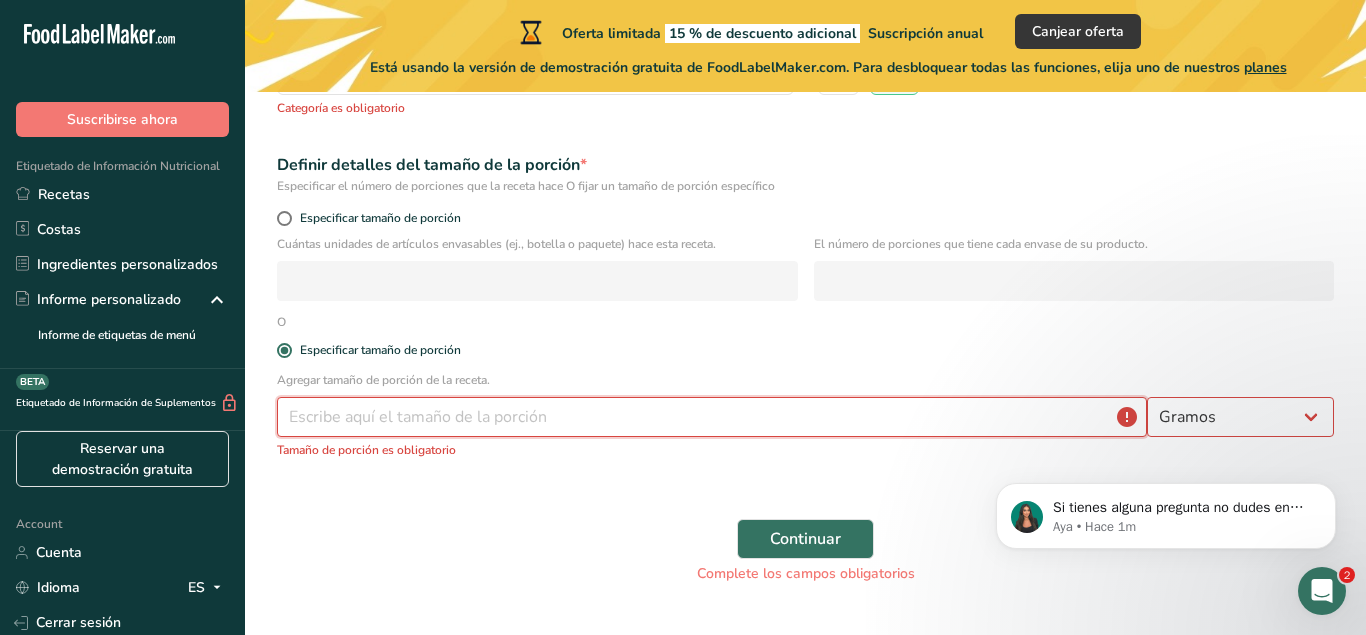 click at bounding box center (712, 417) 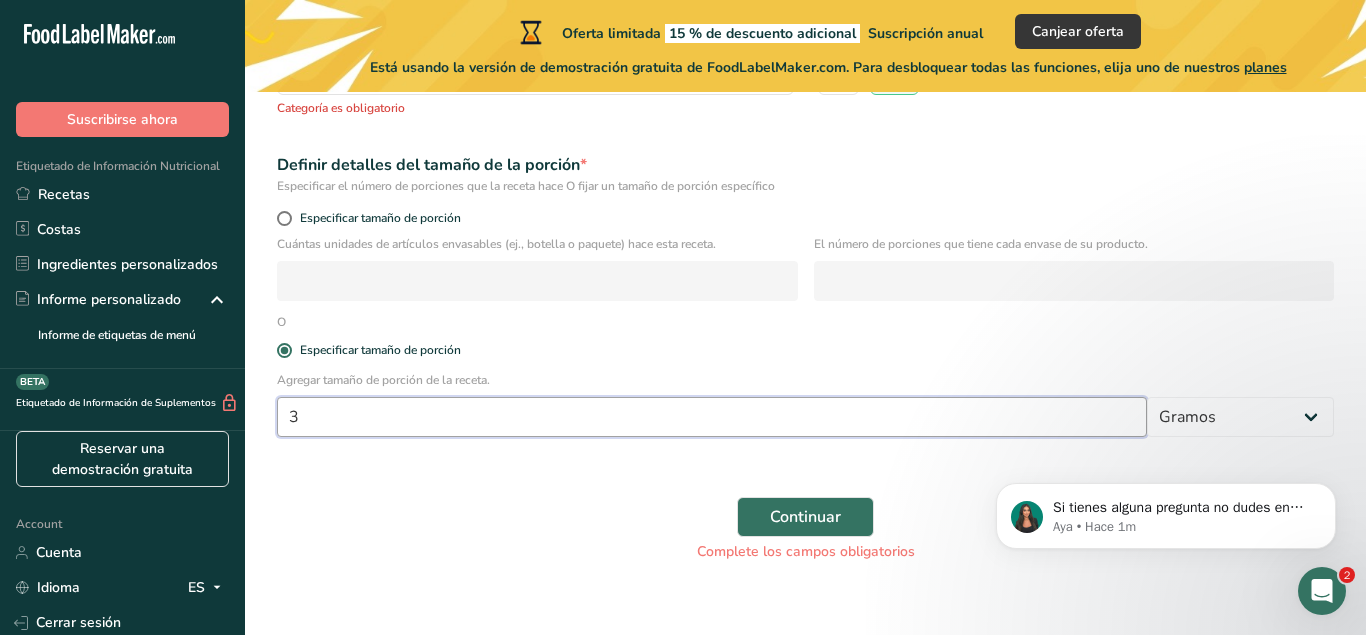 type on "30" 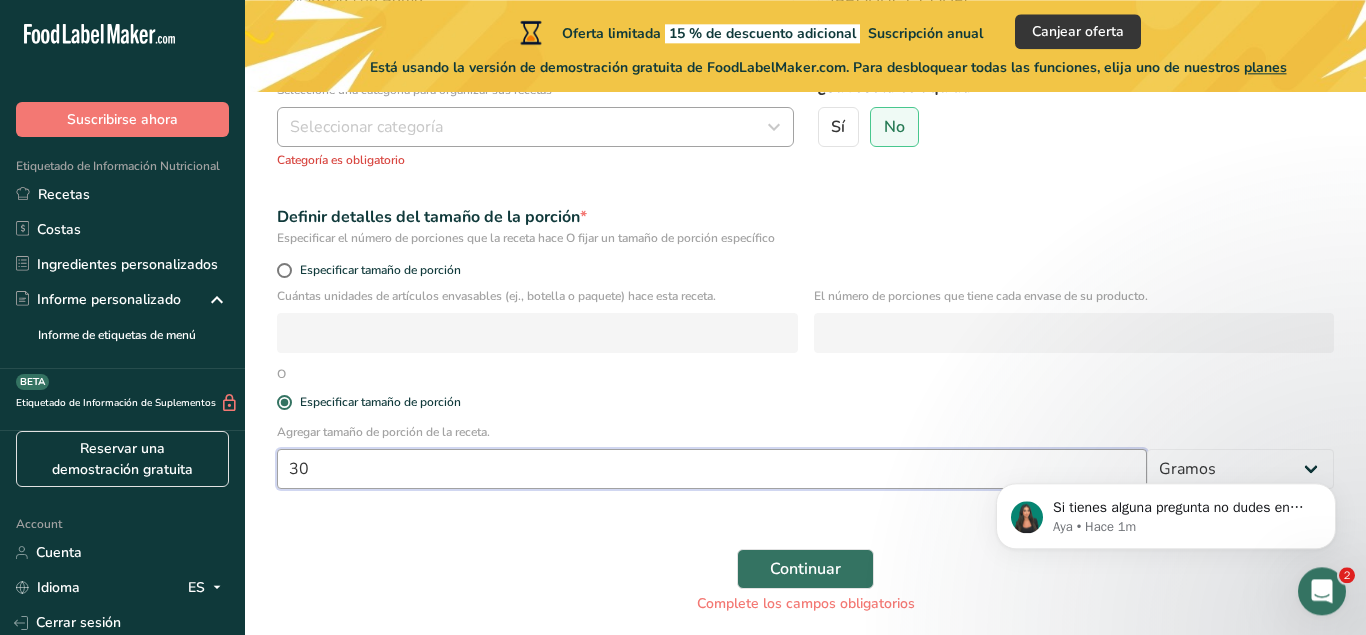 scroll, scrollTop: 347, scrollLeft: 0, axis: vertical 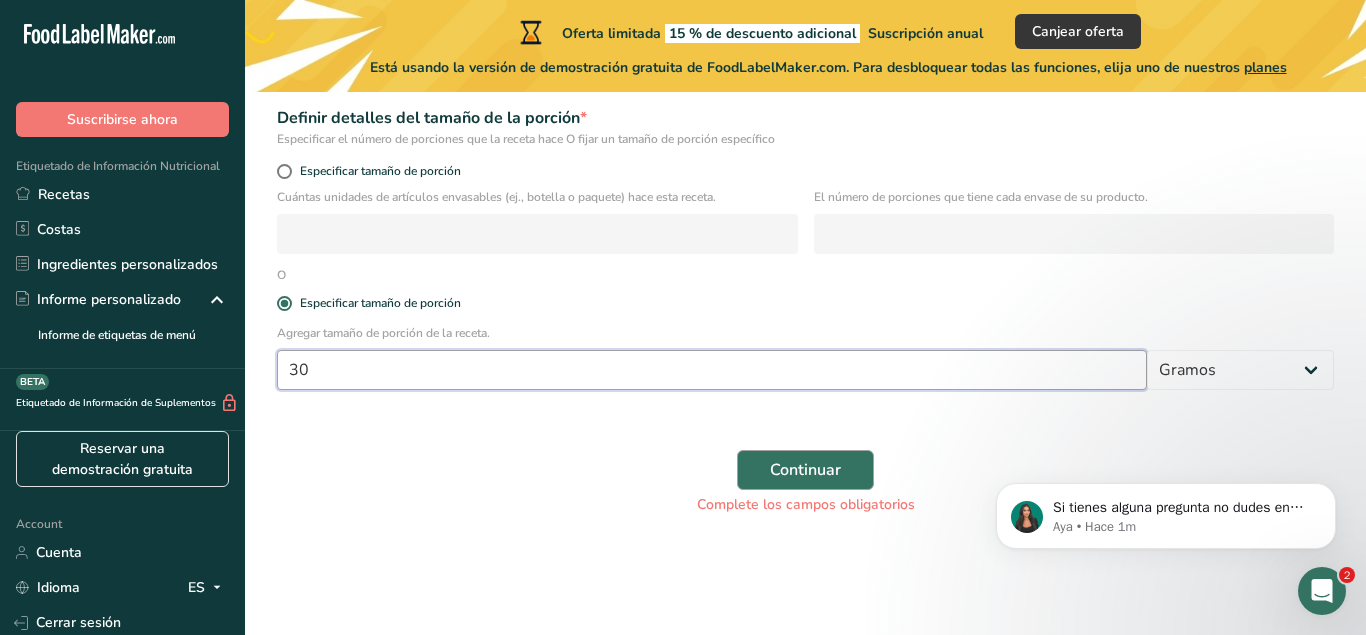 type on "30" 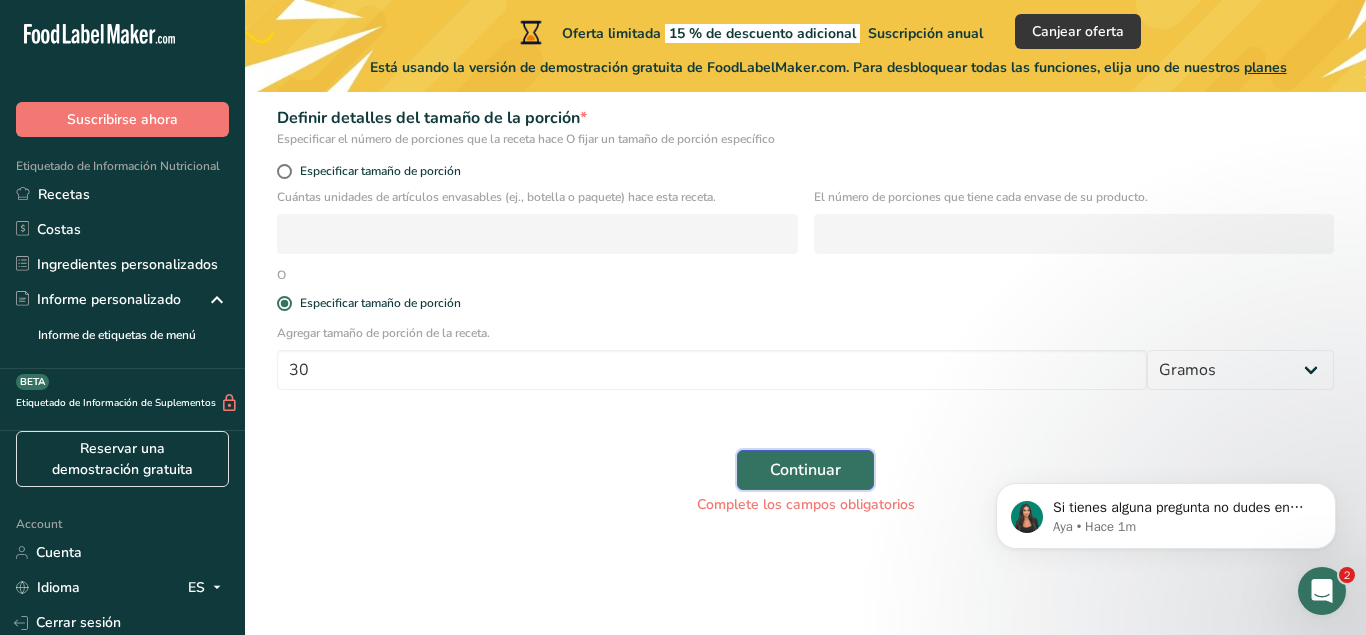 click on "Continuar" at bounding box center [805, 470] 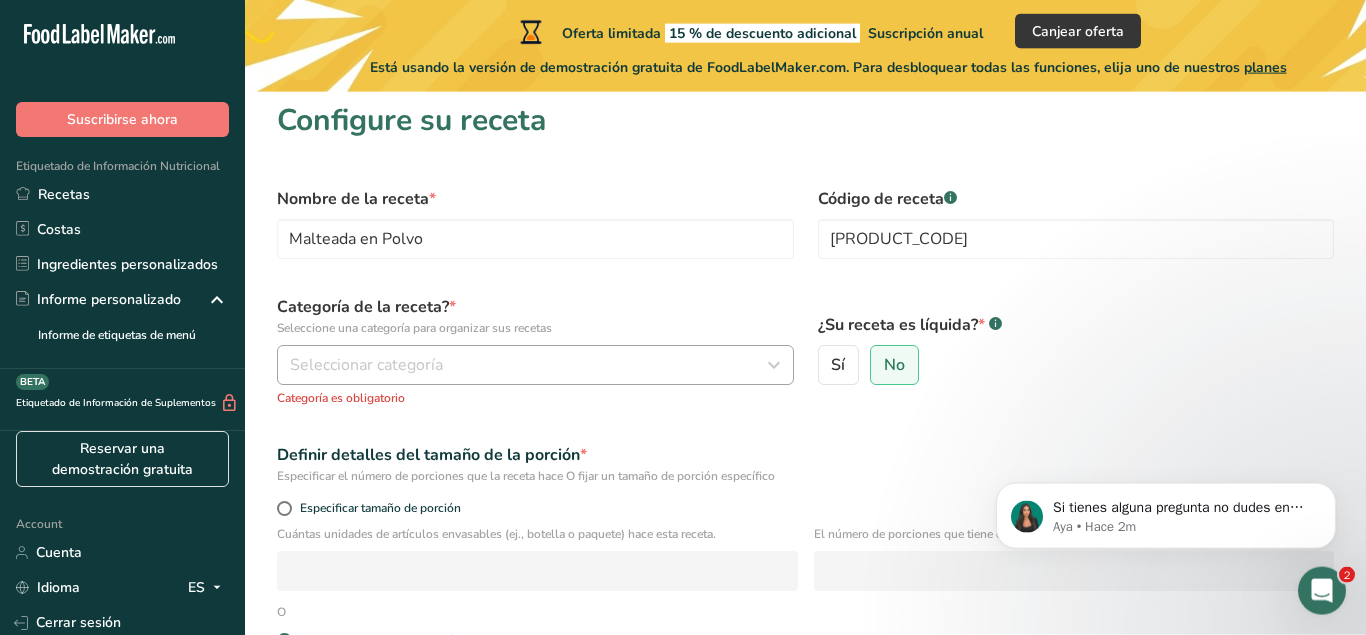 scroll, scrollTop: 0, scrollLeft: 0, axis: both 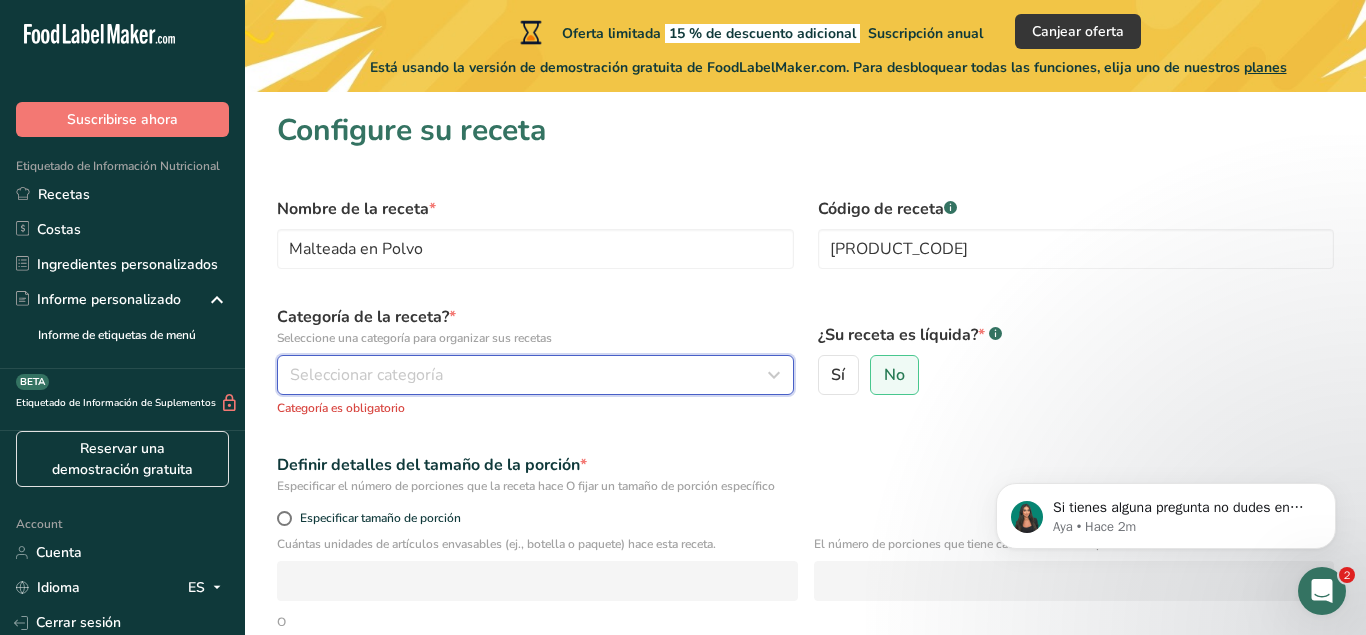 click on "Seleccionar categoría" at bounding box center [529, 375] 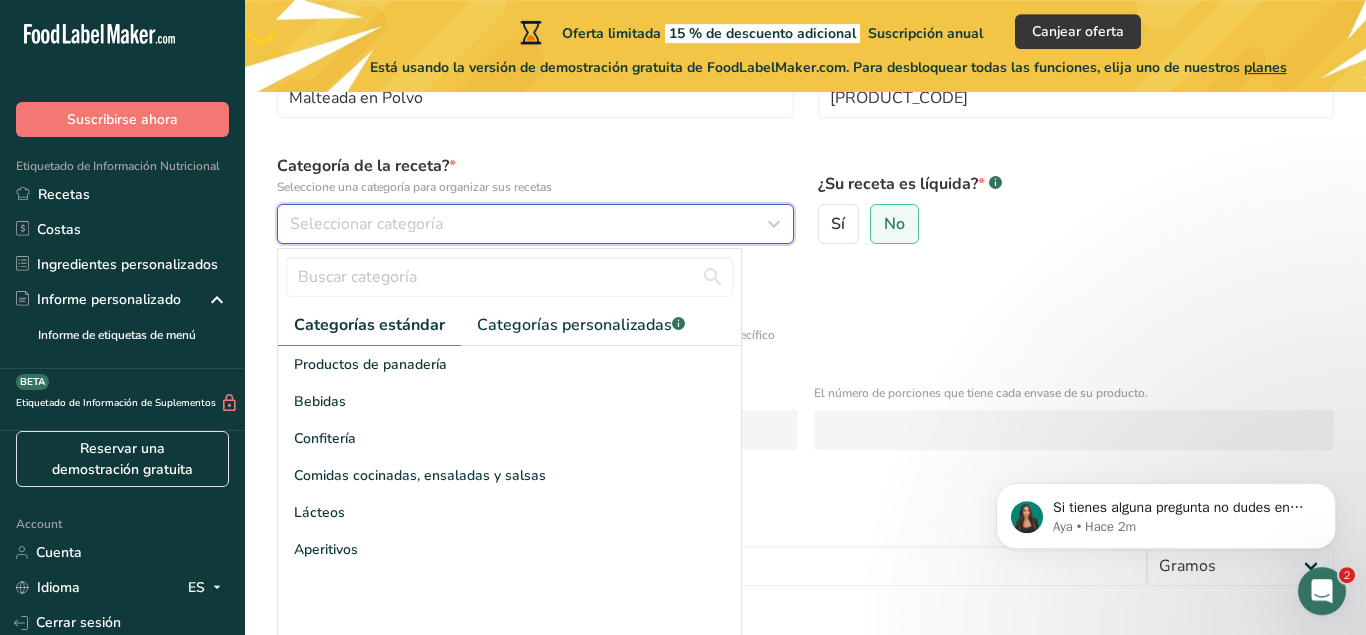 scroll, scrollTop: 204, scrollLeft: 0, axis: vertical 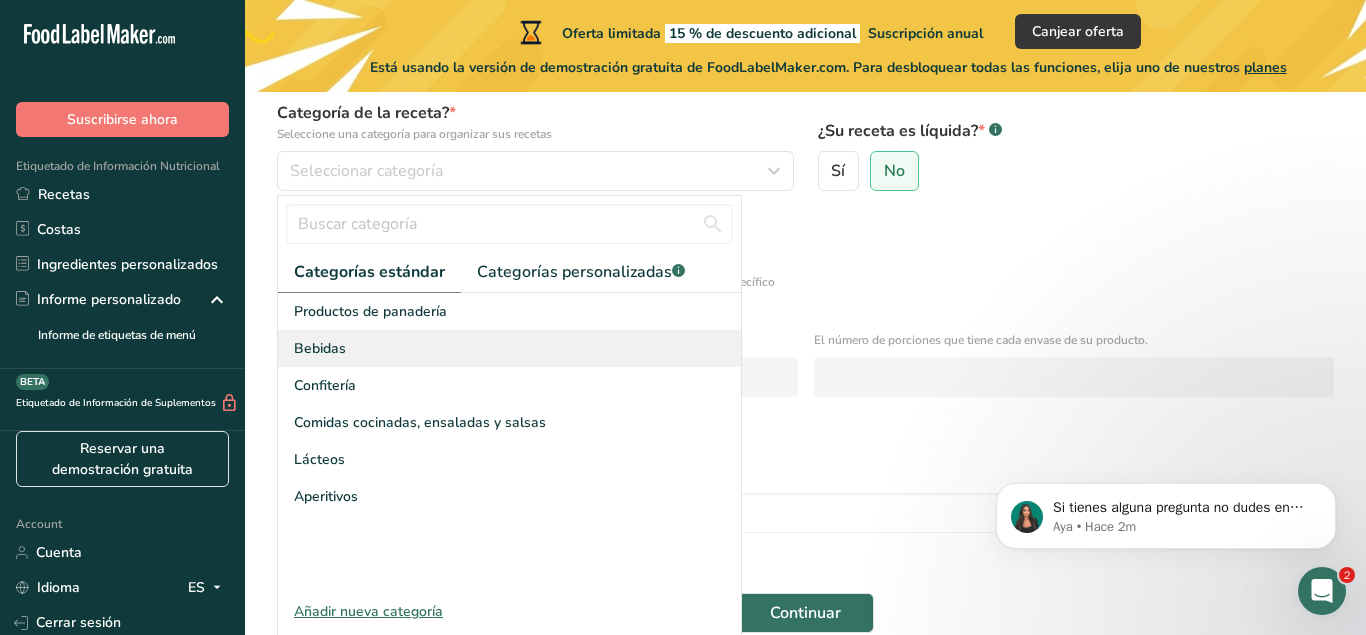 click on "Bebidas" at bounding box center [320, 348] 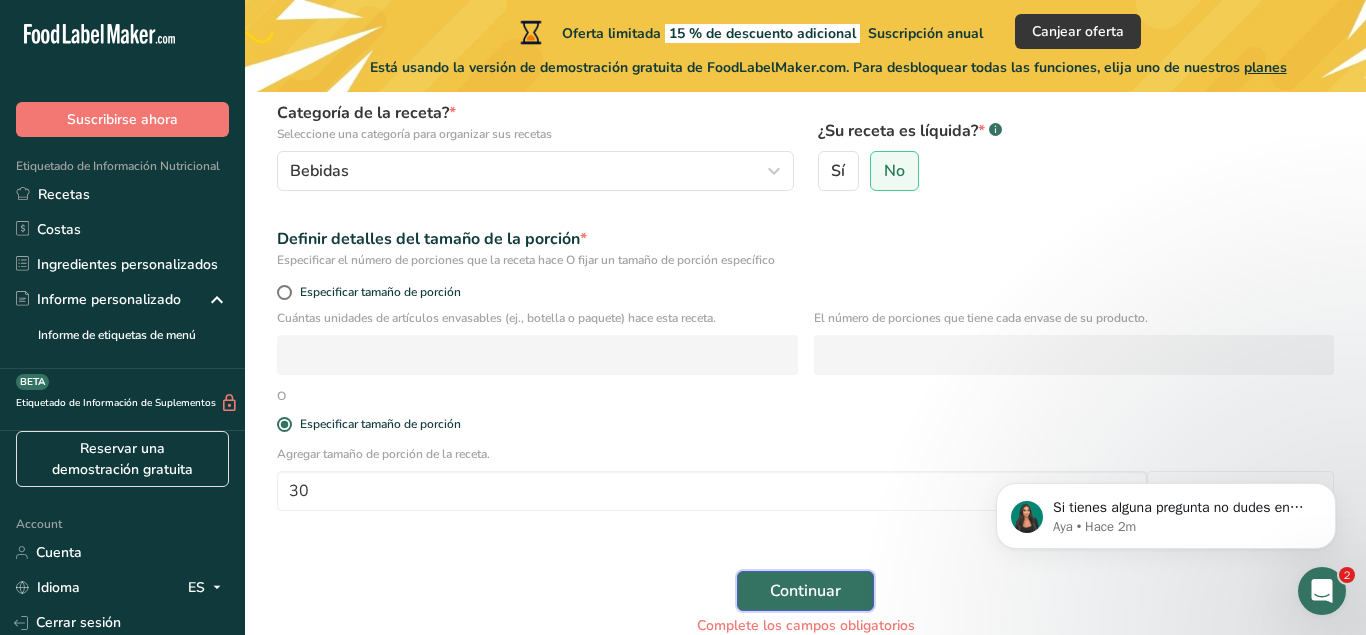click on "Continuar" at bounding box center (805, 591) 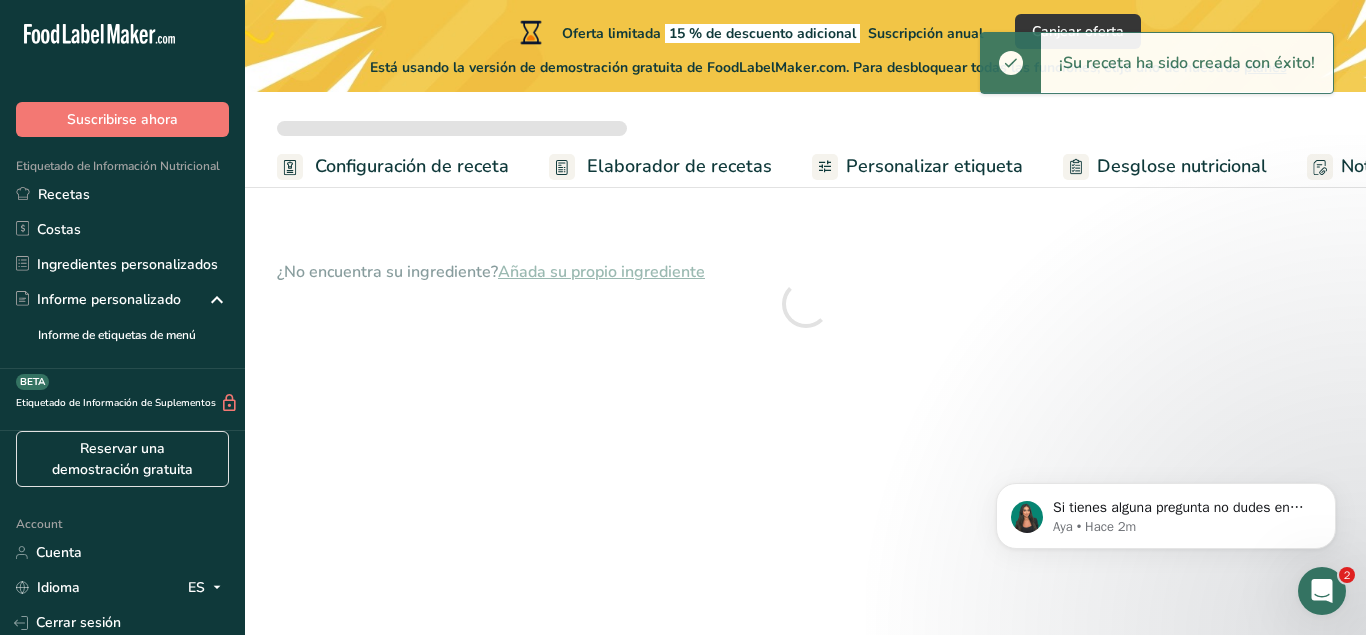 scroll, scrollTop: 0, scrollLeft: 0, axis: both 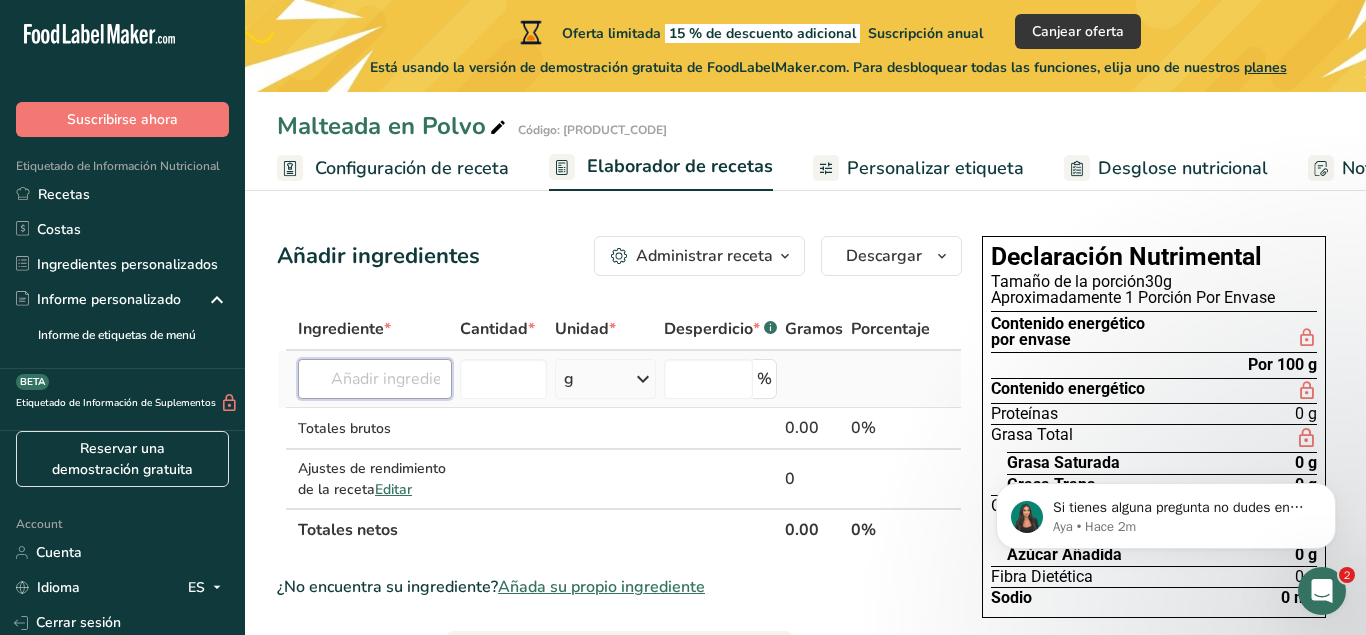 click at bounding box center [375, 379] 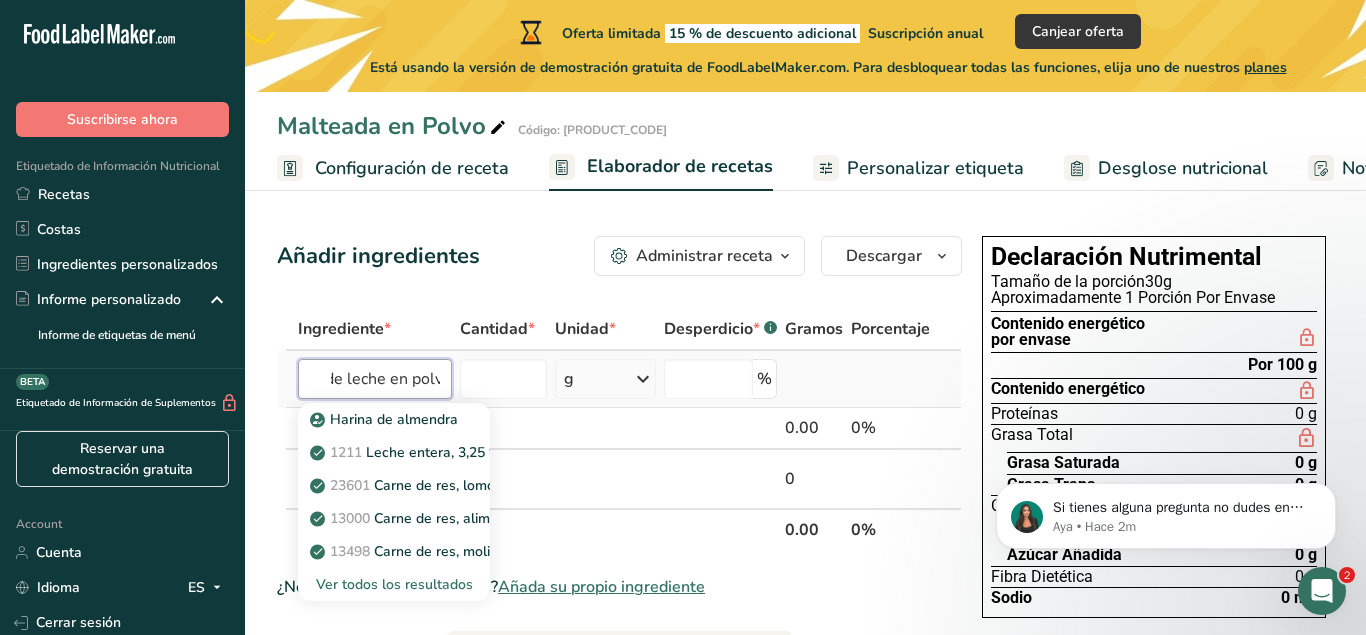 scroll, scrollTop: 0, scrollLeft: 60, axis: horizontal 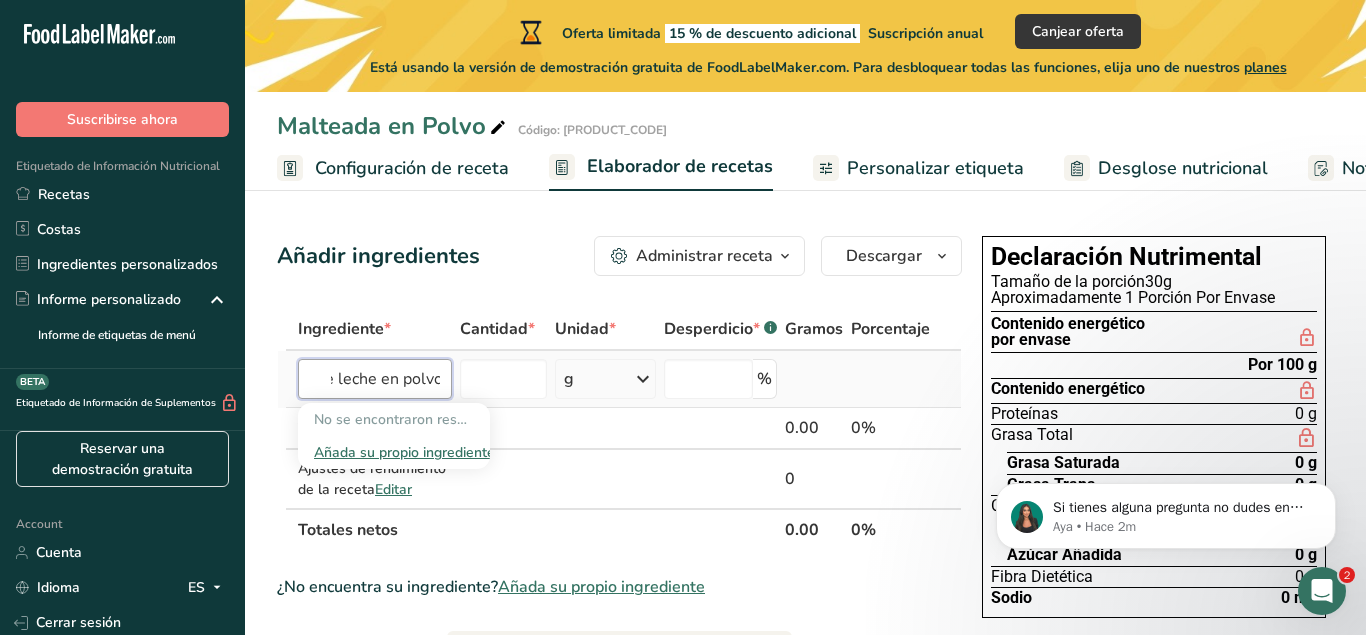 type on "suero de leche en polvo" 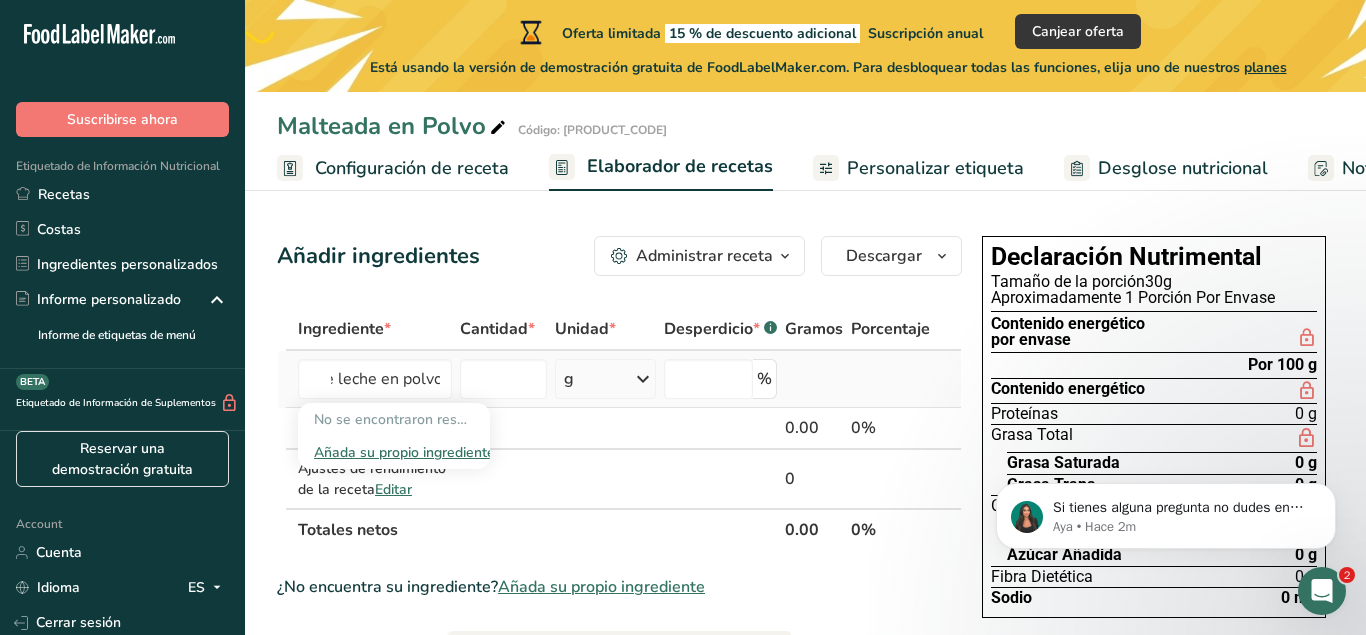 click on "Añada su propio ingrediente" at bounding box center (394, 452) 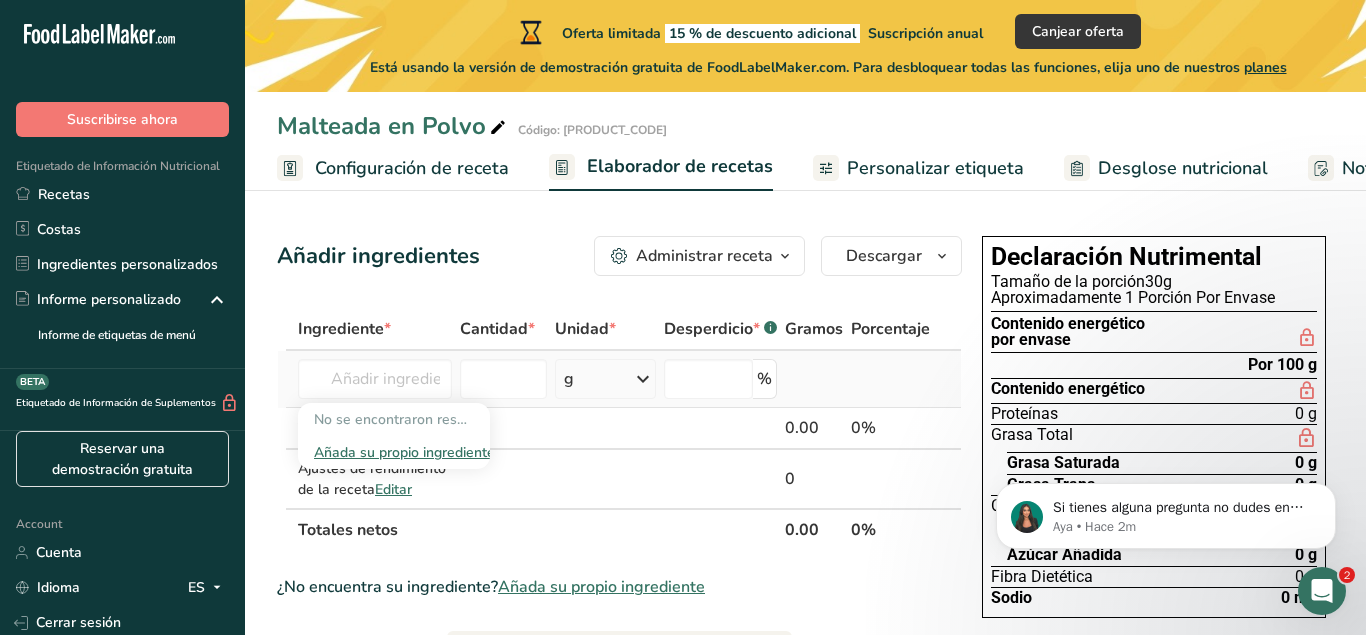 scroll, scrollTop: 0, scrollLeft: 0, axis: both 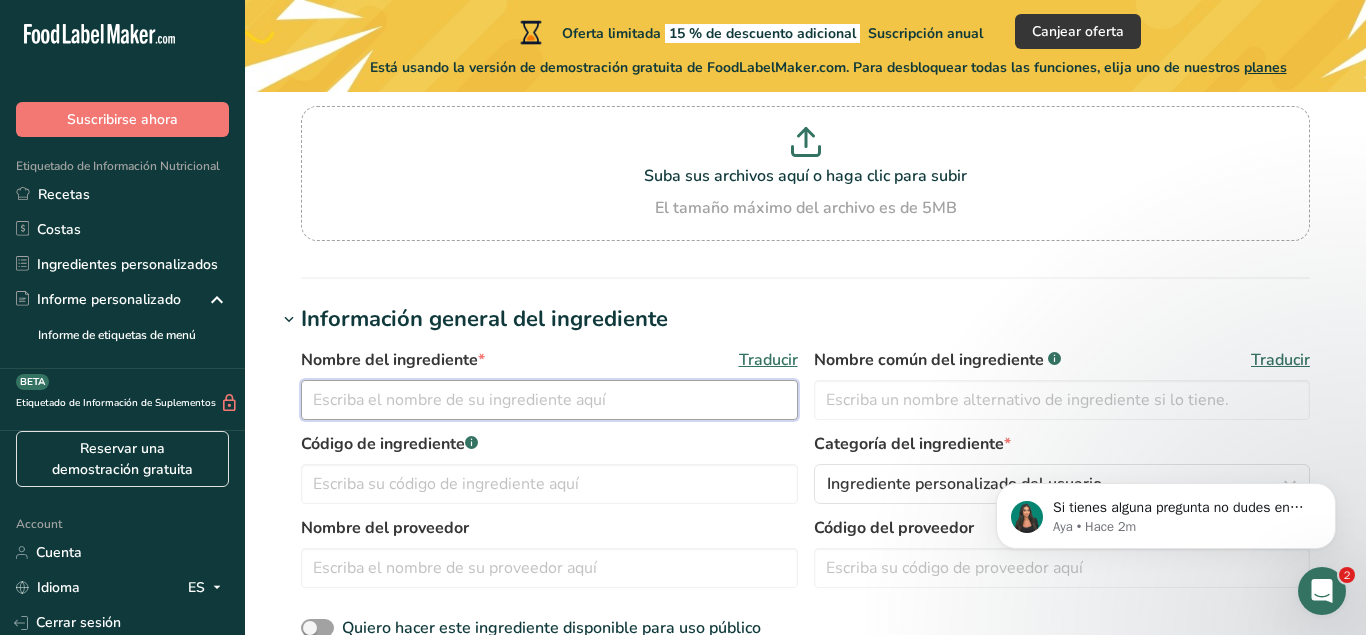 click at bounding box center (549, 400) 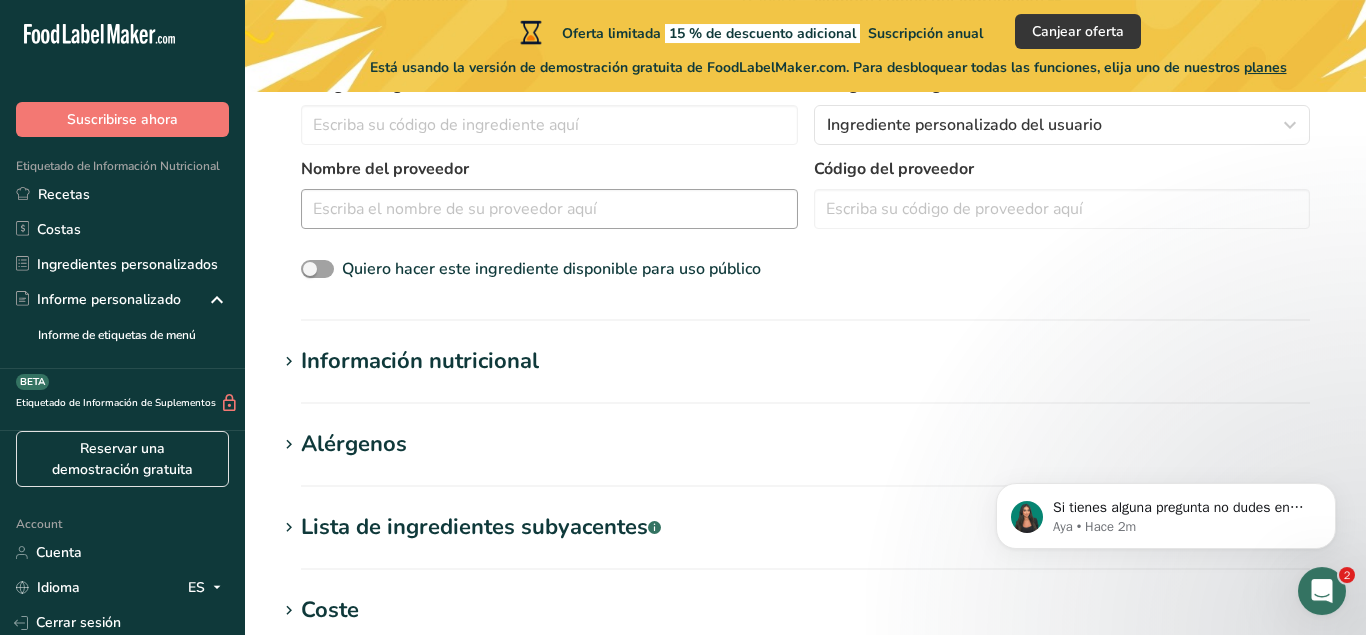 scroll, scrollTop: 612, scrollLeft: 0, axis: vertical 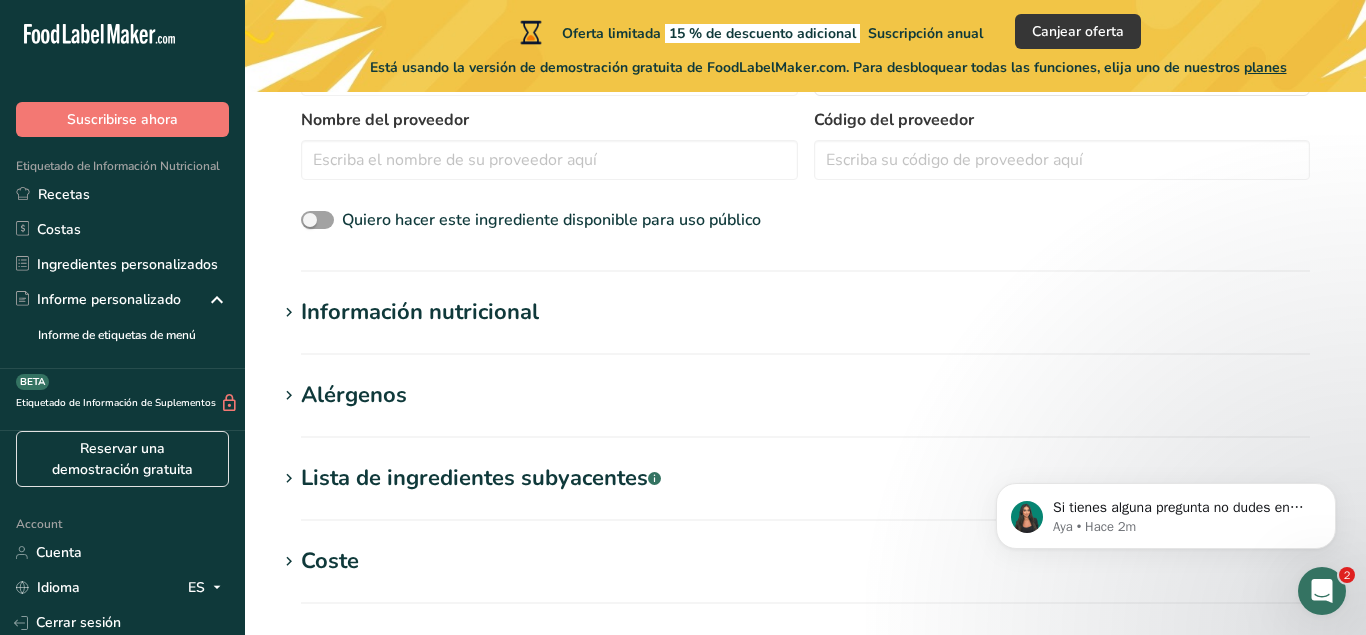 click on "Información nutricional" at bounding box center (420, 312) 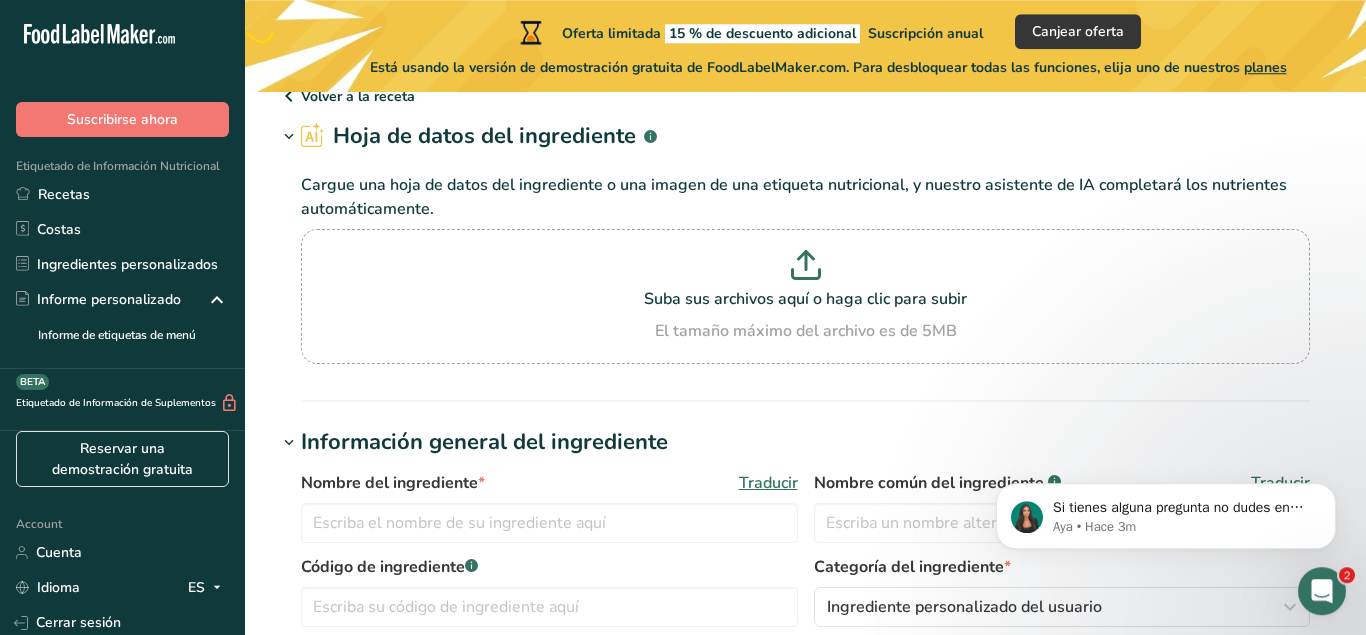 scroll, scrollTop: 102, scrollLeft: 0, axis: vertical 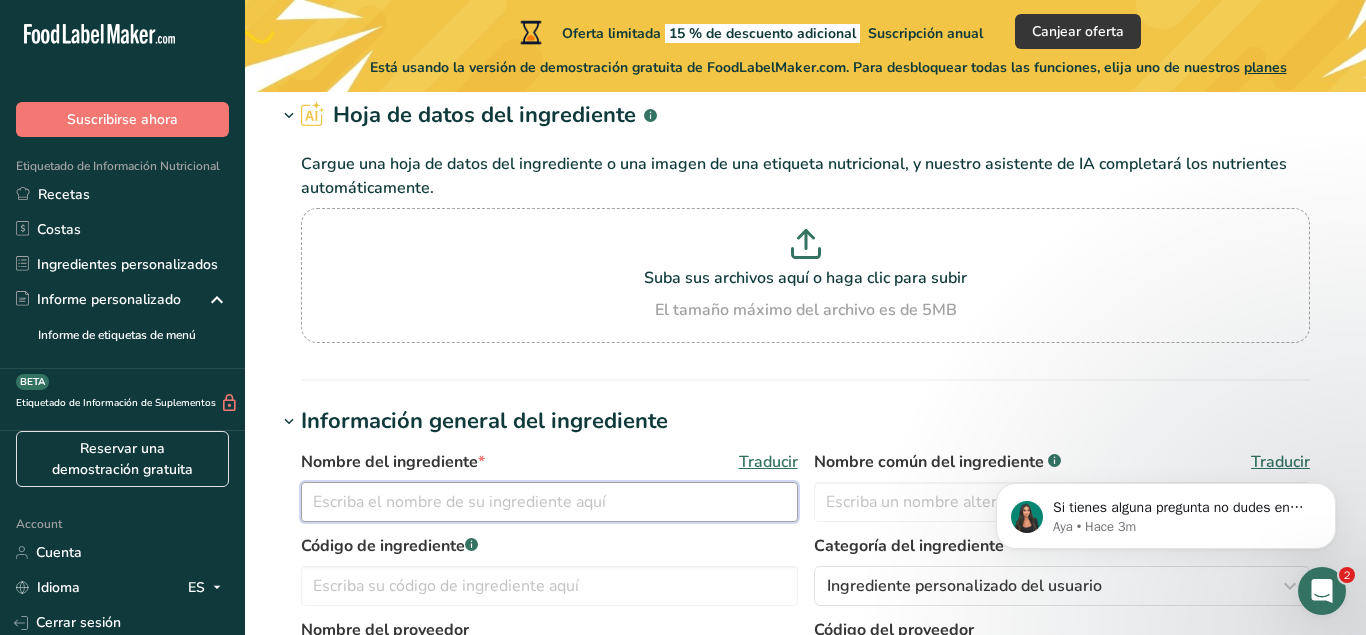 click at bounding box center (549, 502) 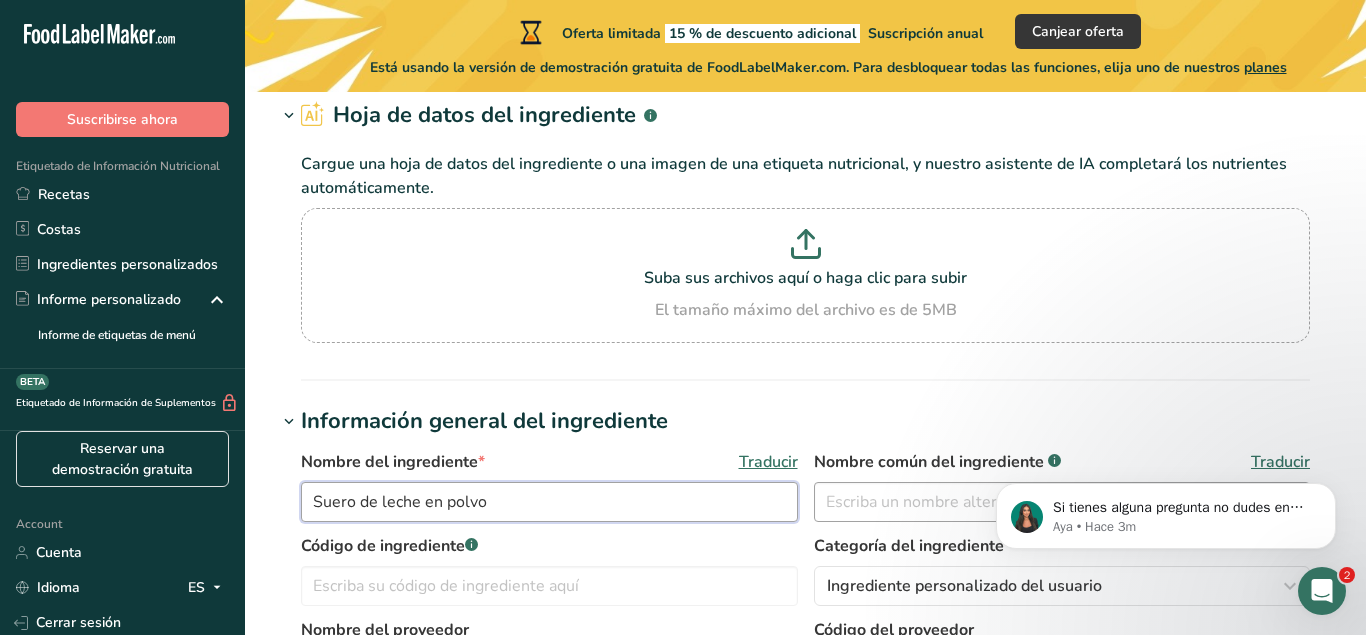 type on "Suero de leche en polvo" 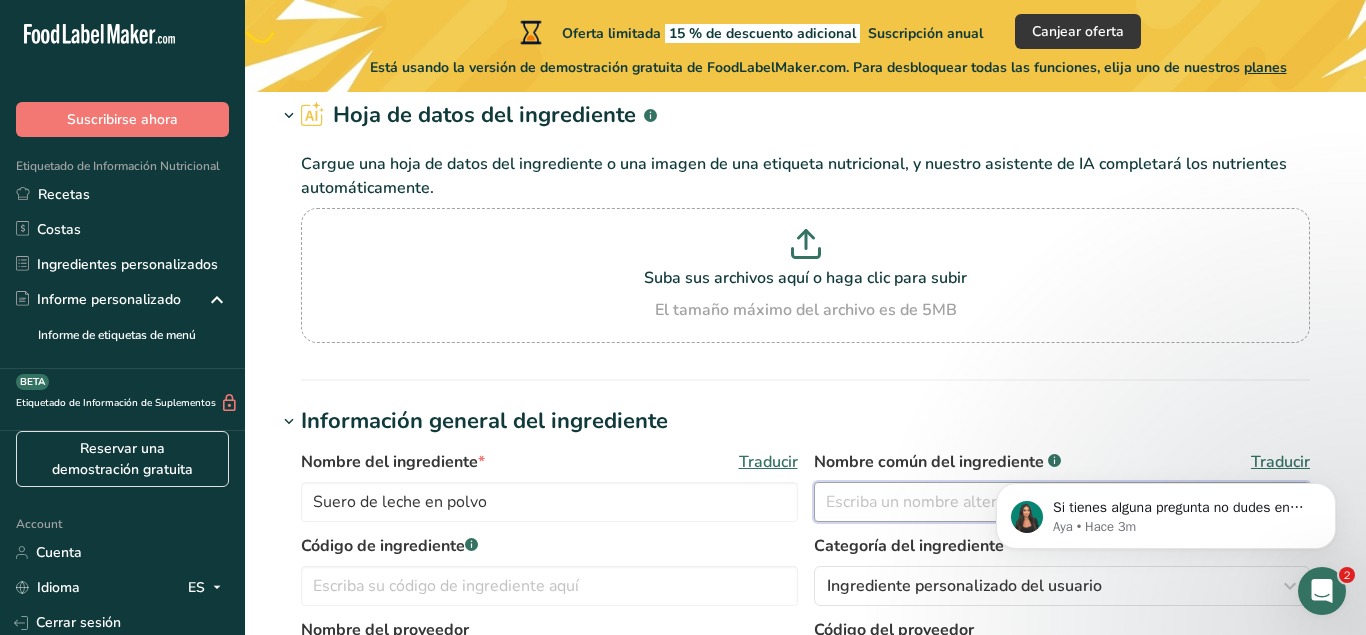 click at bounding box center (1062, 502) 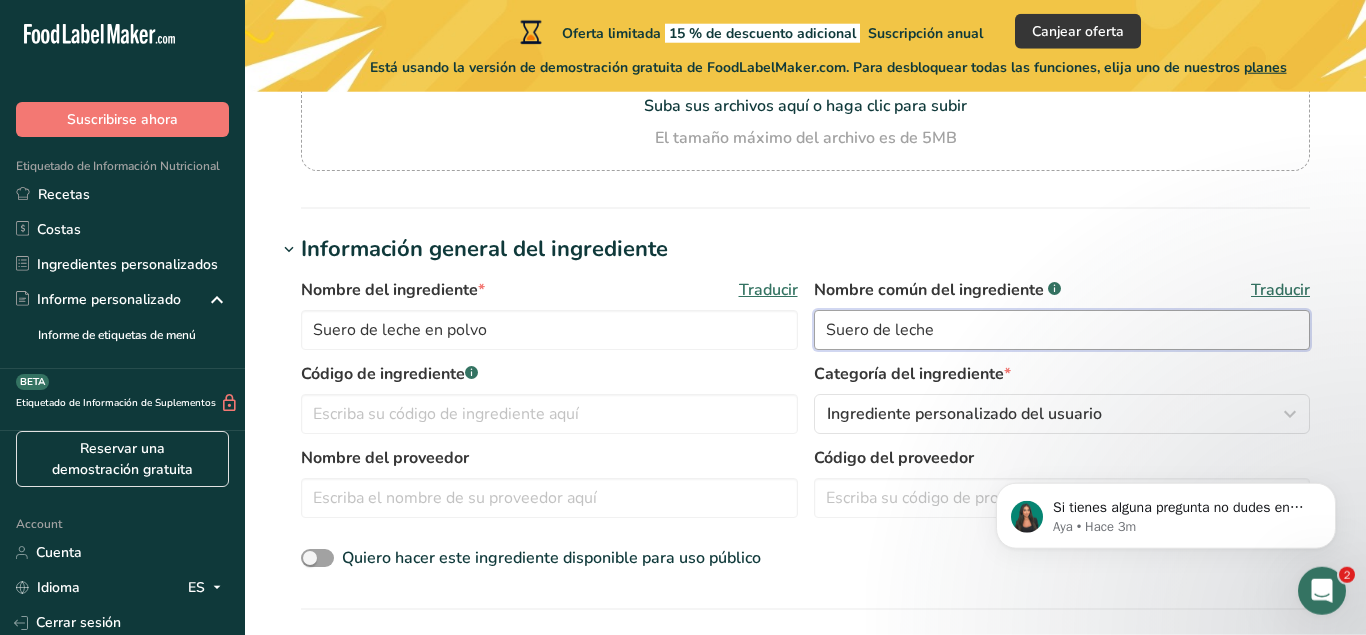 scroll, scrollTop: 408, scrollLeft: 0, axis: vertical 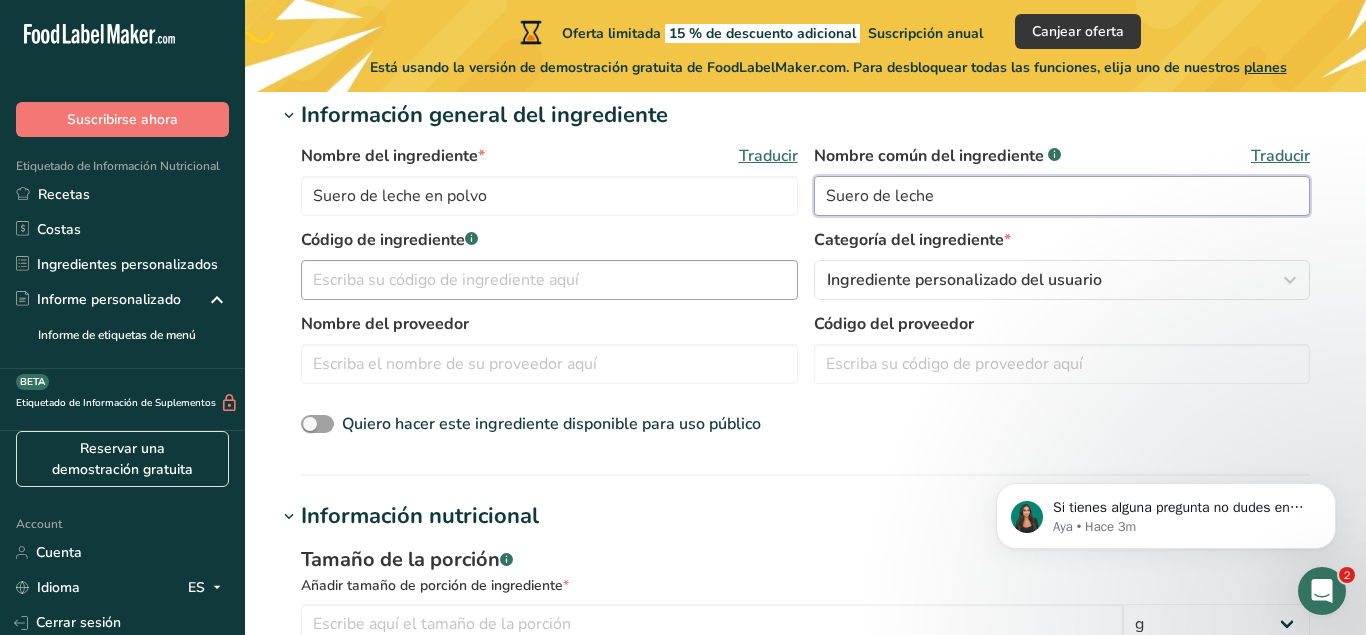 type on "Suero de leche" 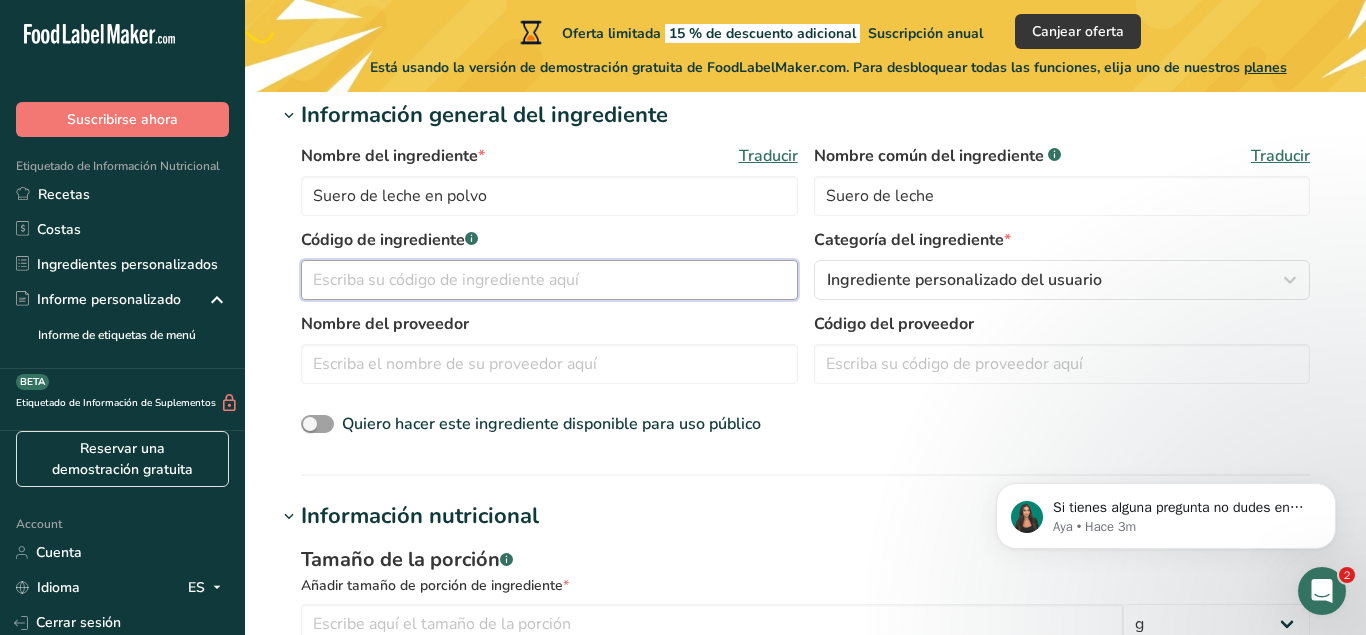click at bounding box center (549, 280) 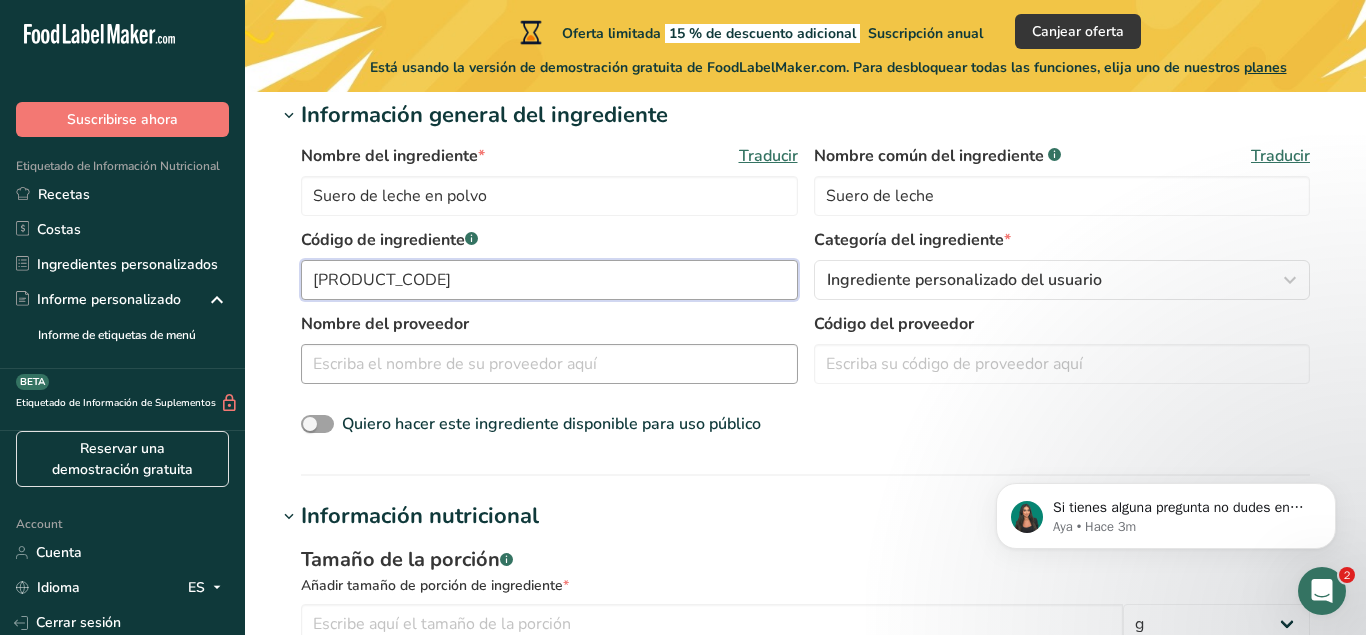 type on "[PRODUCT_CODE]" 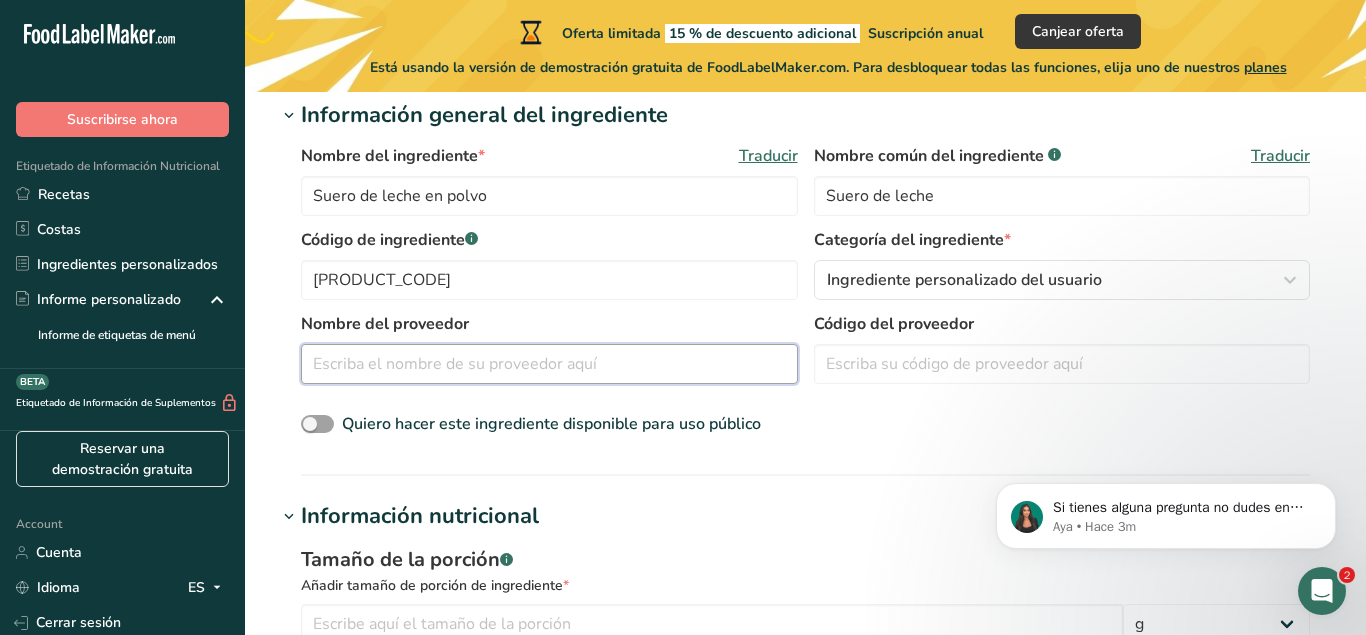 click at bounding box center [549, 364] 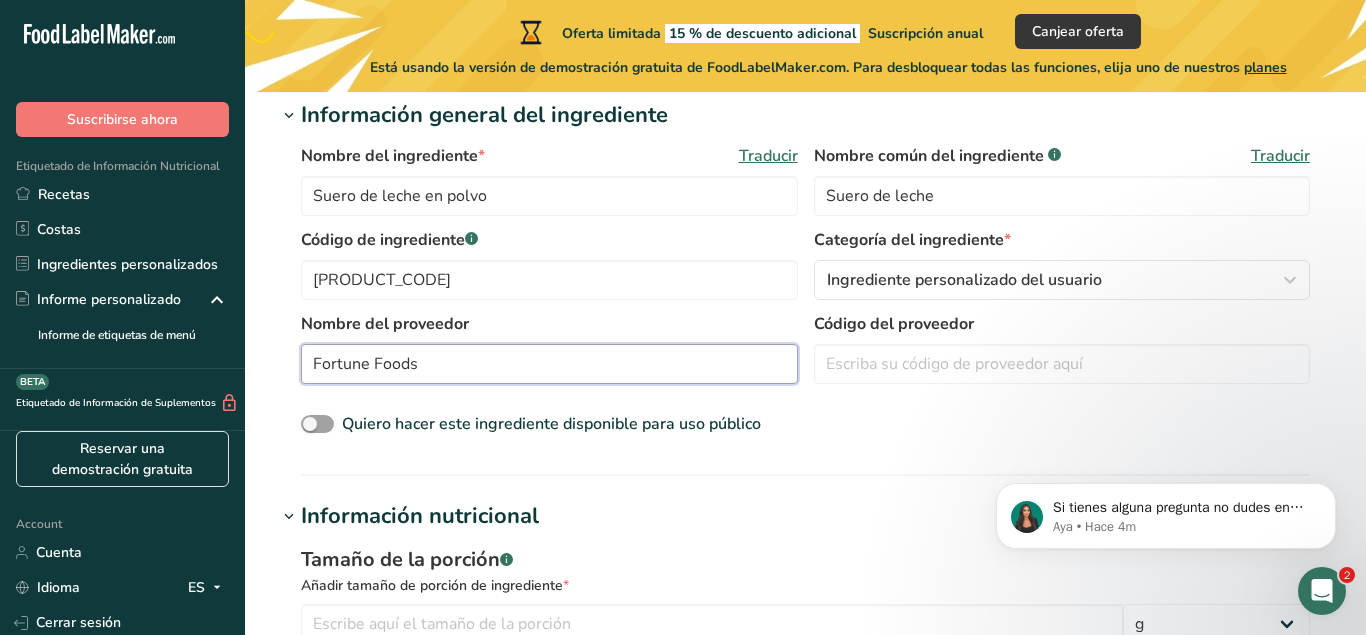 type on "Fortune Foods" 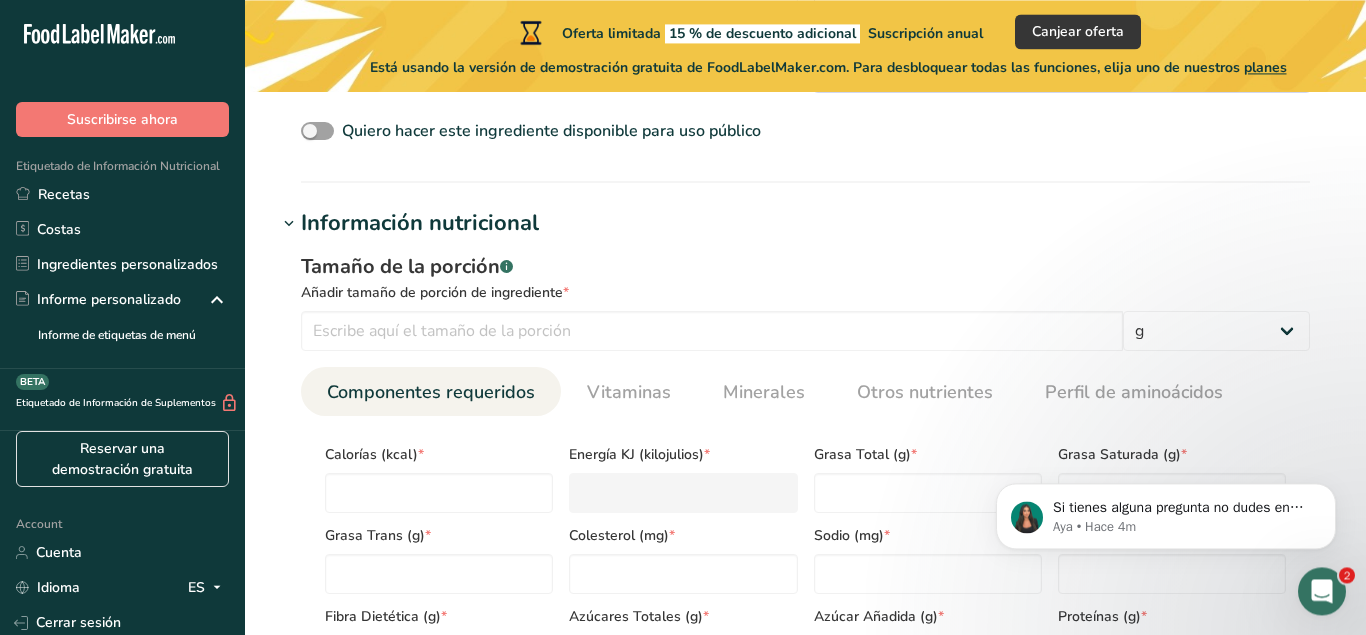 scroll, scrollTop: 714, scrollLeft: 0, axis: vertical 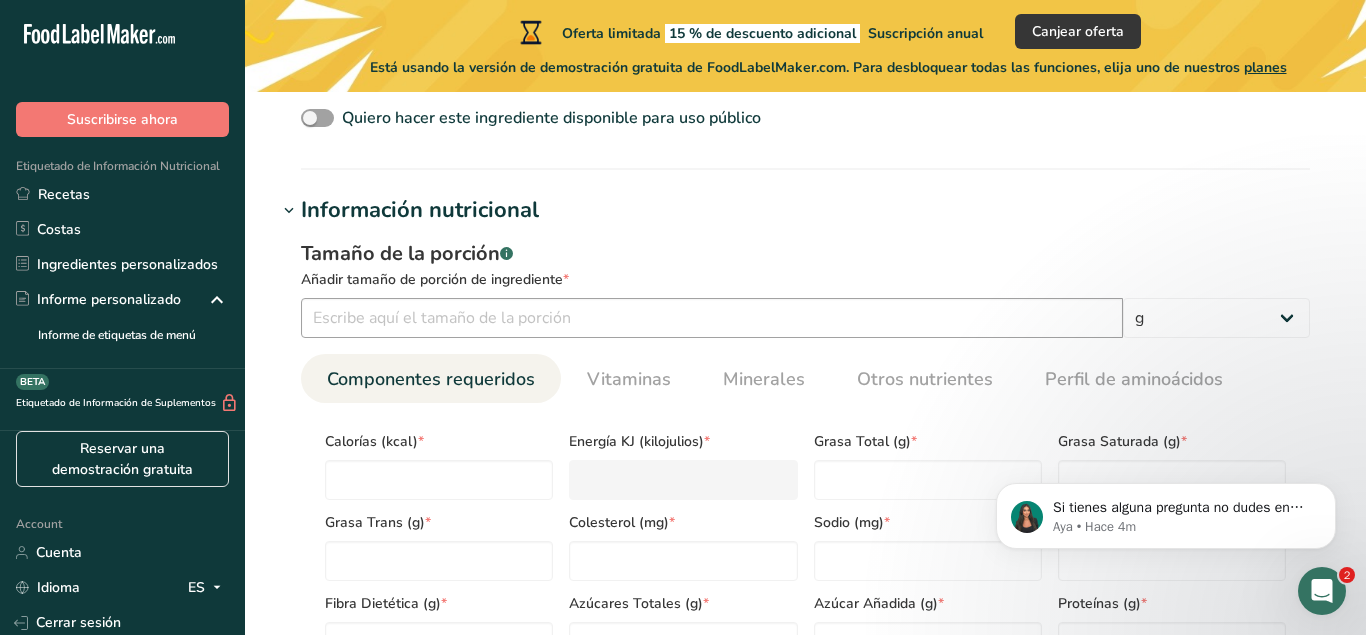 type on "[PRODUCT_CODE]" 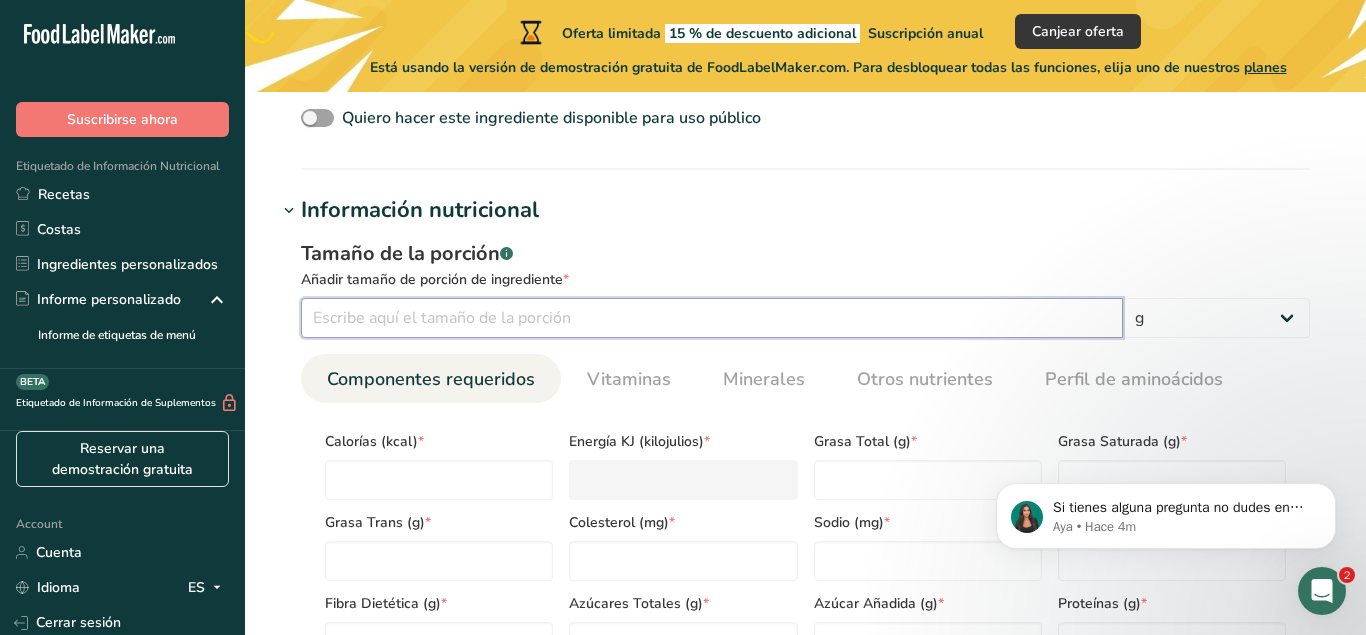 click at bounding box center [712, 318] 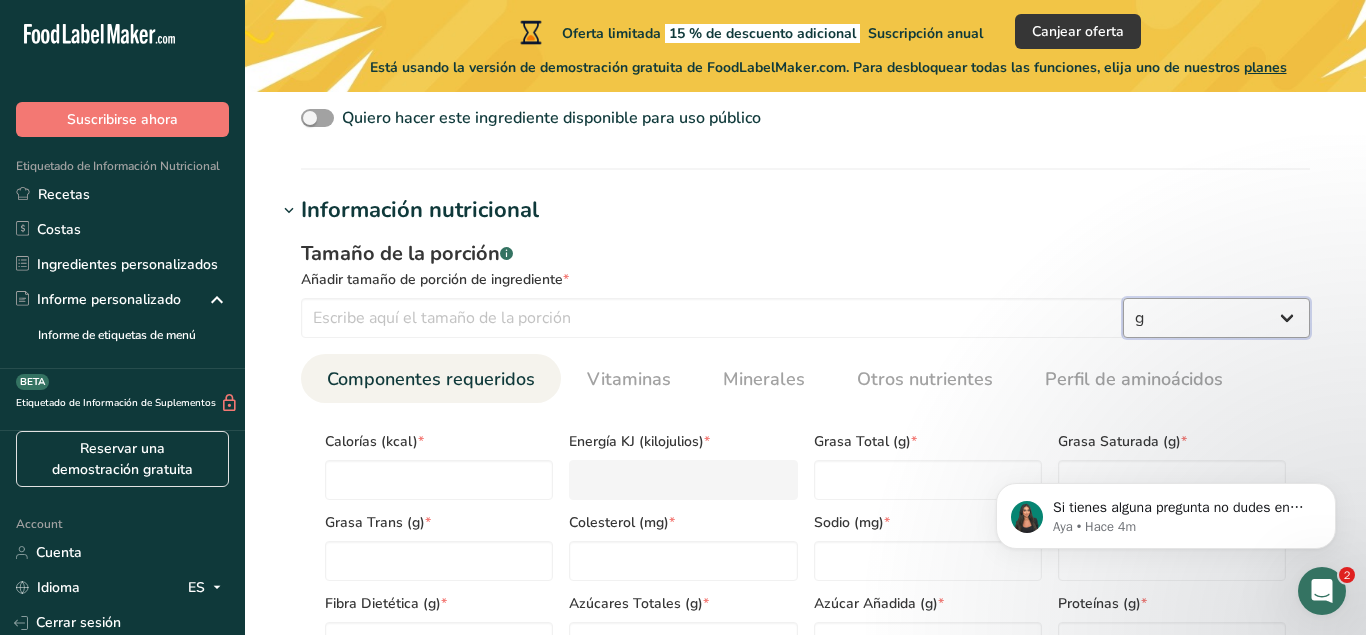 click on "g
kg
mg
mcg
libras
onza
litro
mL
onza líquida
cucharada
cucharadita
taza
Cuarto de Galón
galón" at bounding box center (1216, 318) 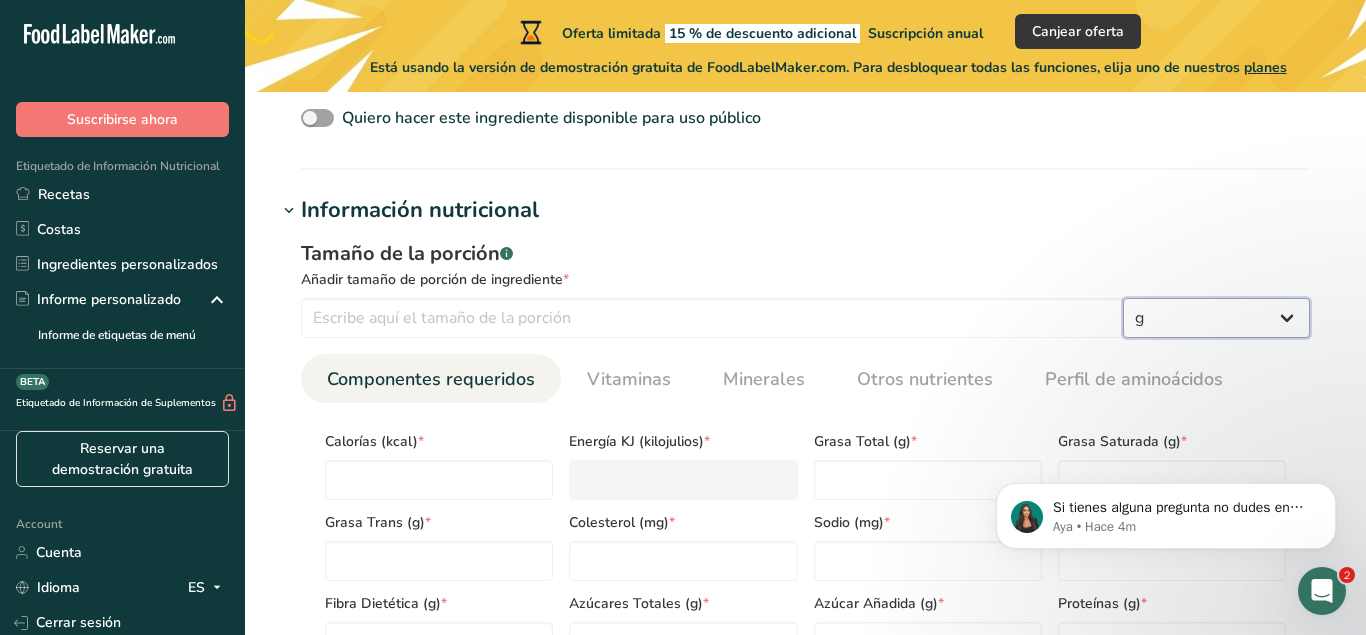 click on "g
kg
mg
mcg
libras
onza
litro
mL
onza líquida
cucharada
cucharadita
taza
Cuarto de Galón
galón" at bounding box center (1216, 318) 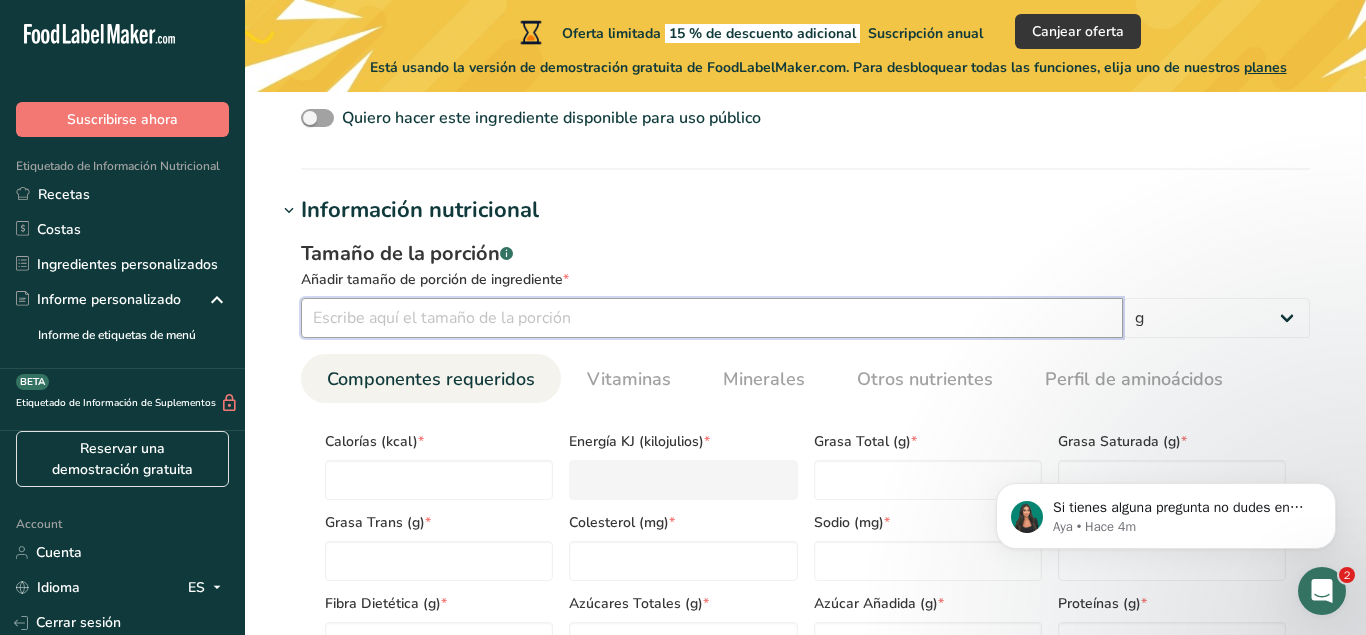 click at bounding box center (712, 318) 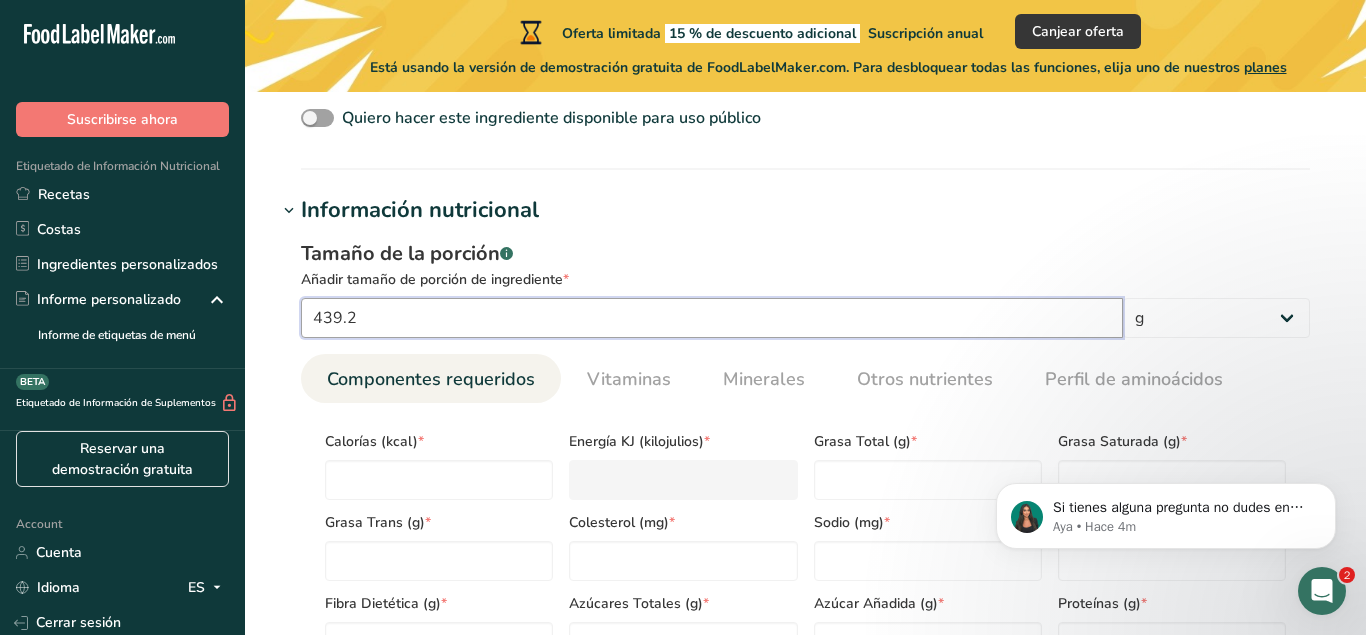 type on "439.2" 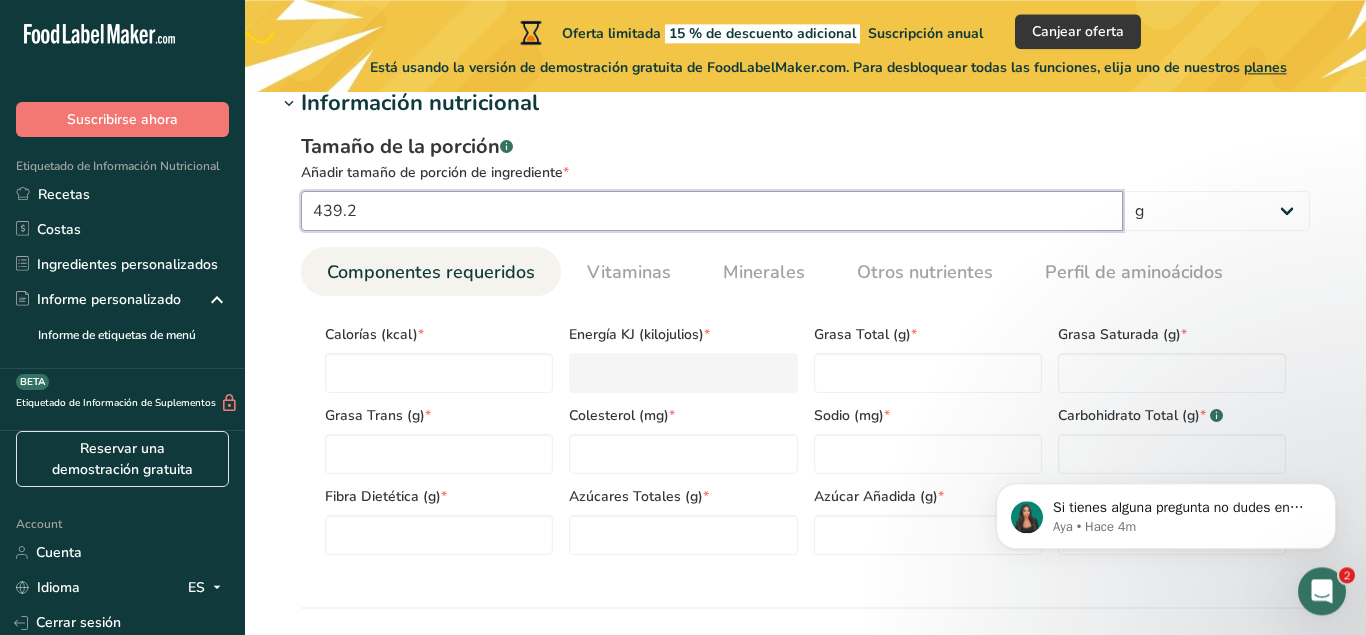 scroll, scrollTop: 816, scrollLeft: 0, axis: vertical 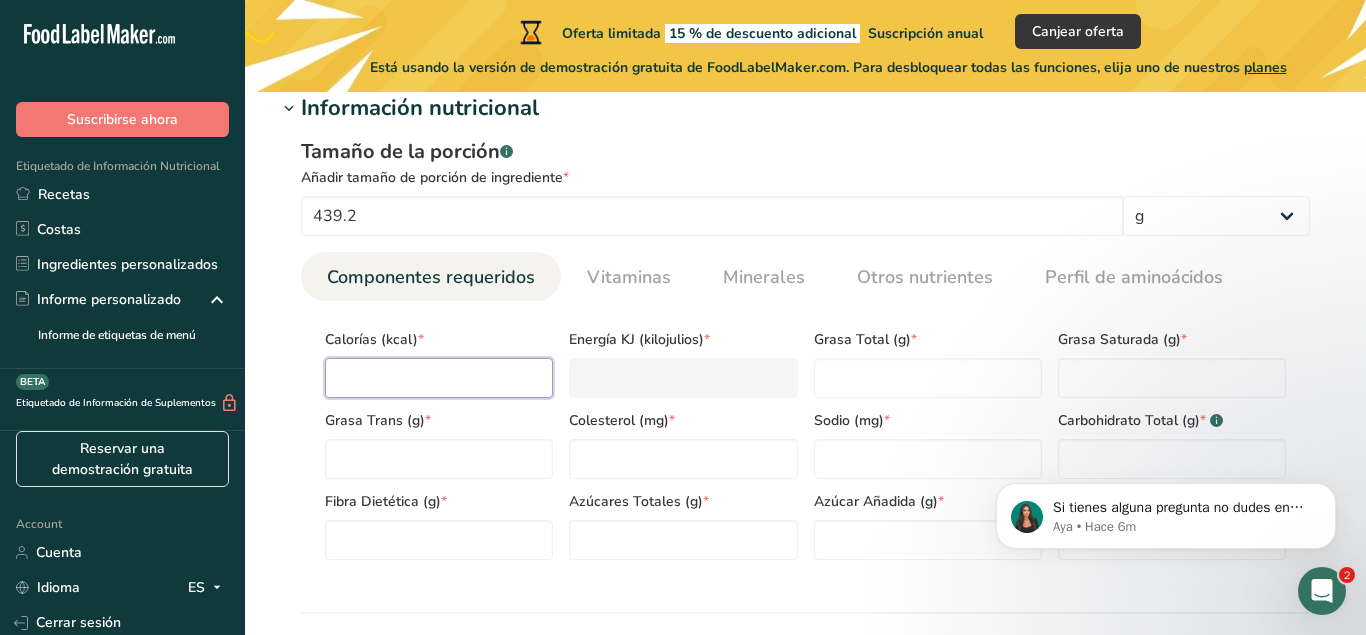 click at bounding box center (439, 378) 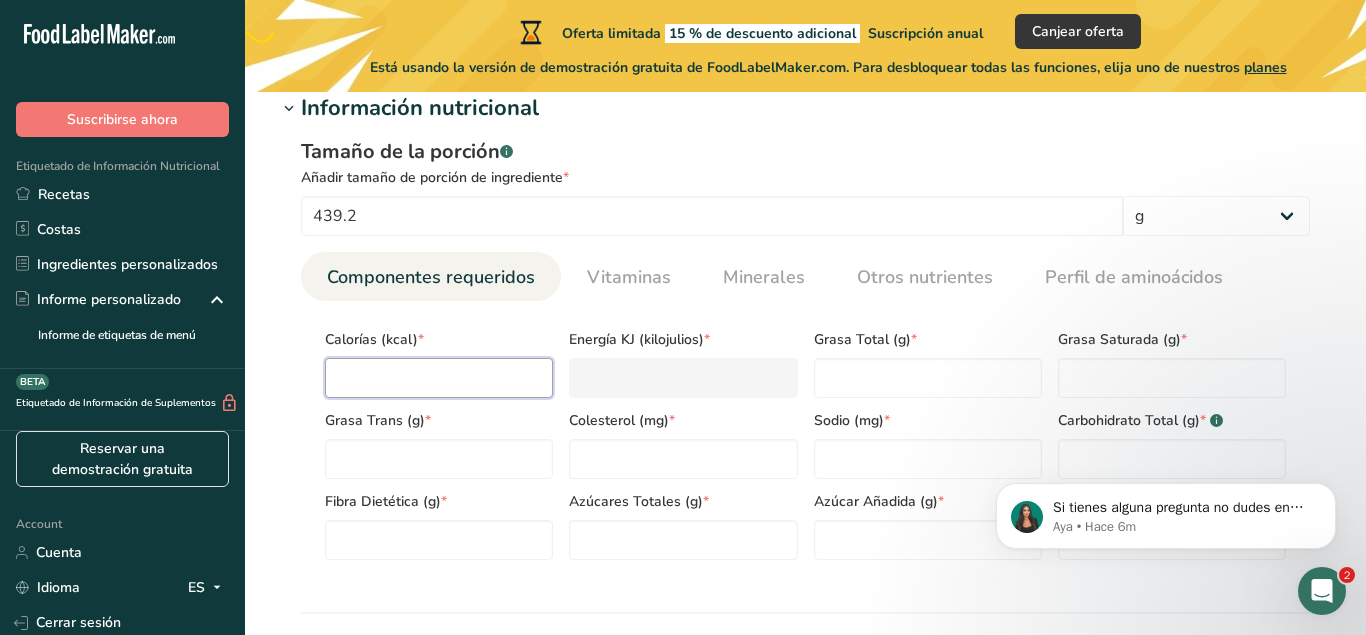 type on "4" 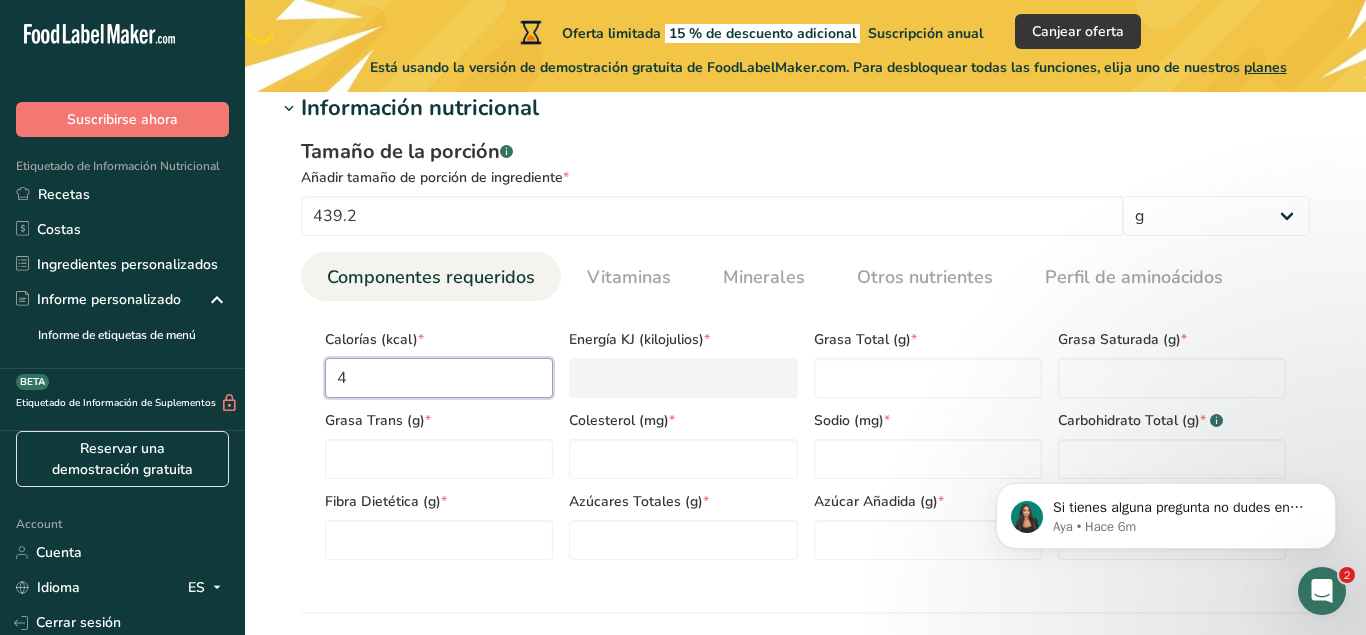 type on "16.7" 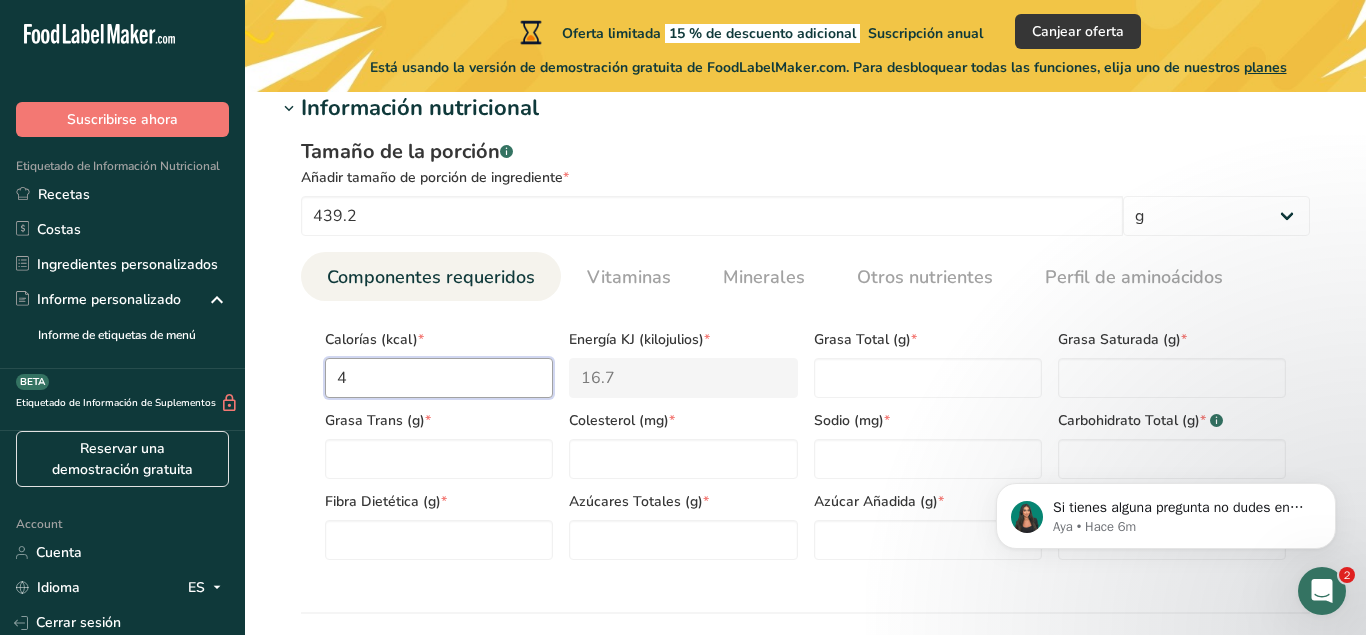 type on "40" 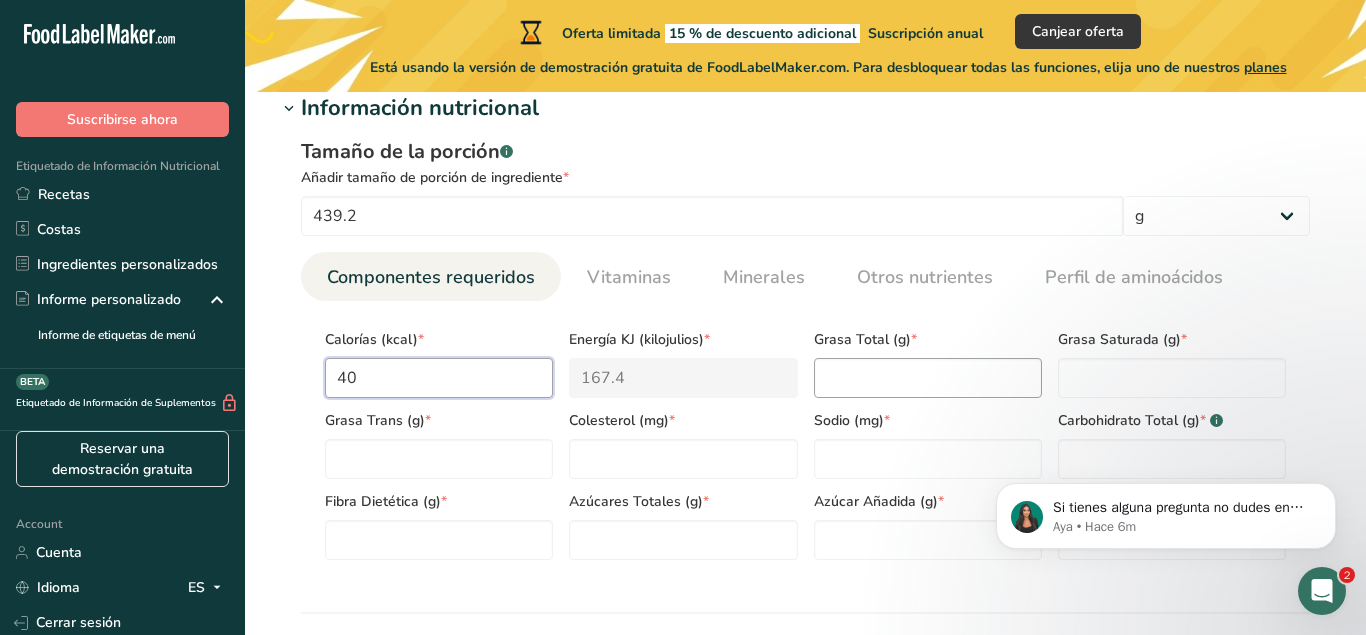 type on "40" 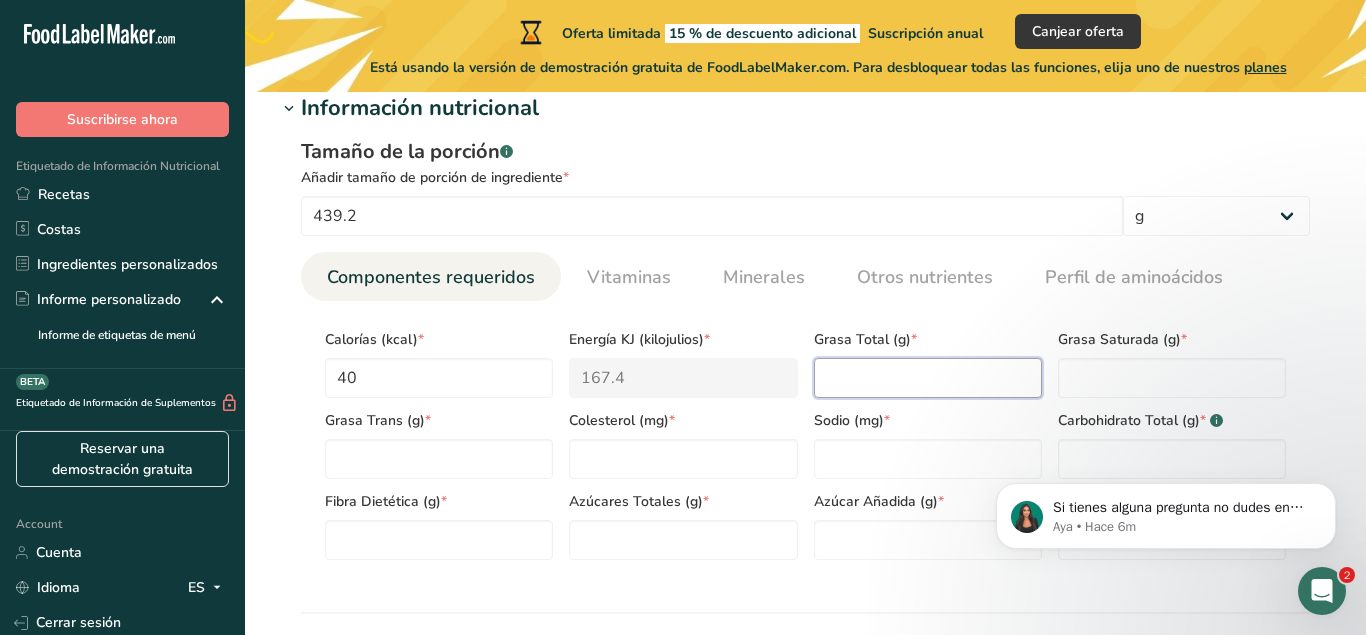 click at bounding box center (928, 378) 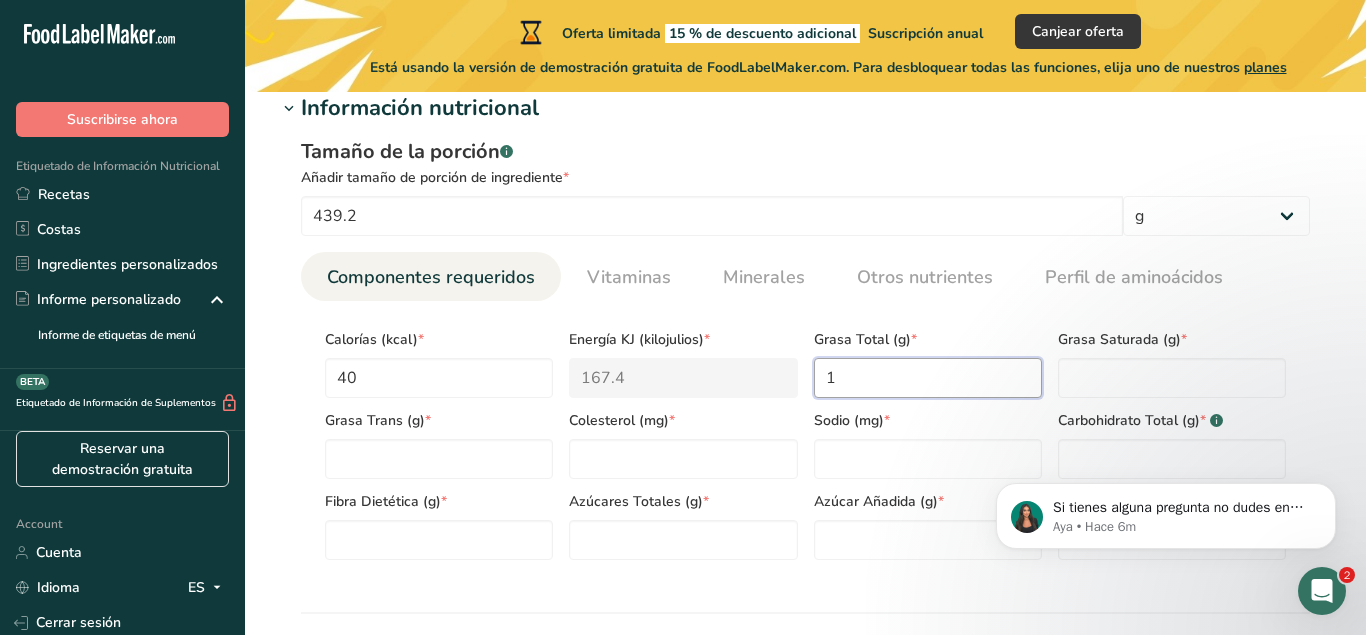 type on "1" 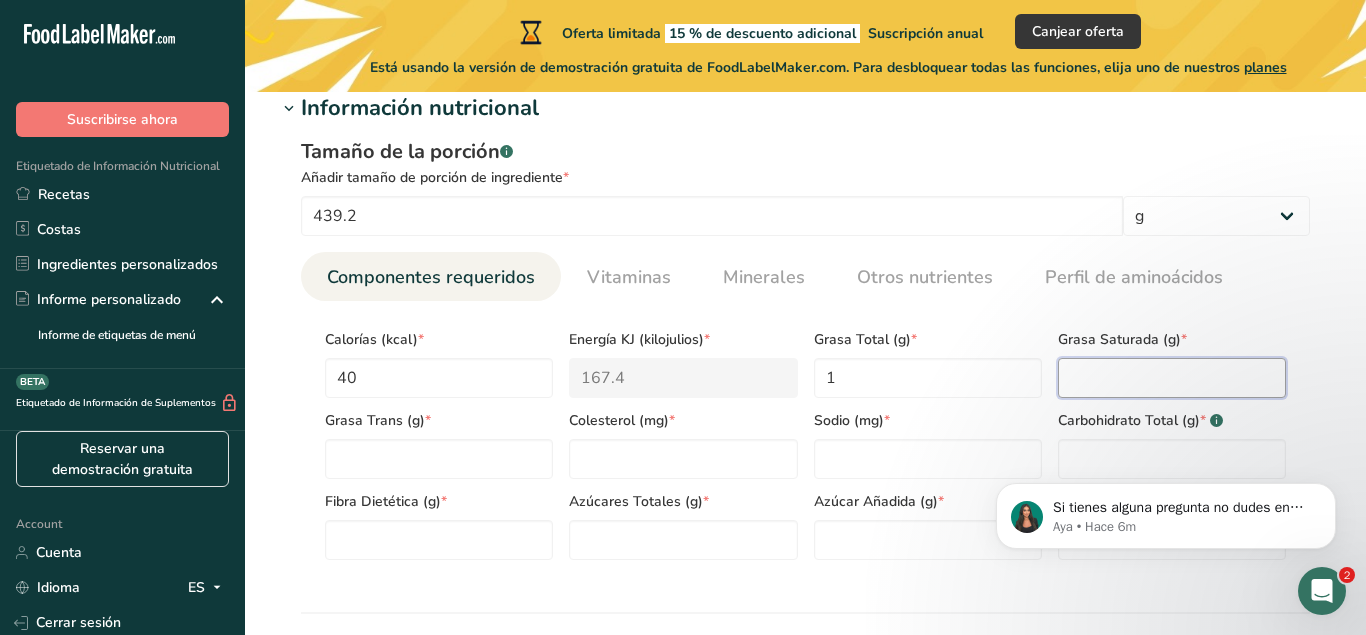 click at bounding box center [1172, 378] 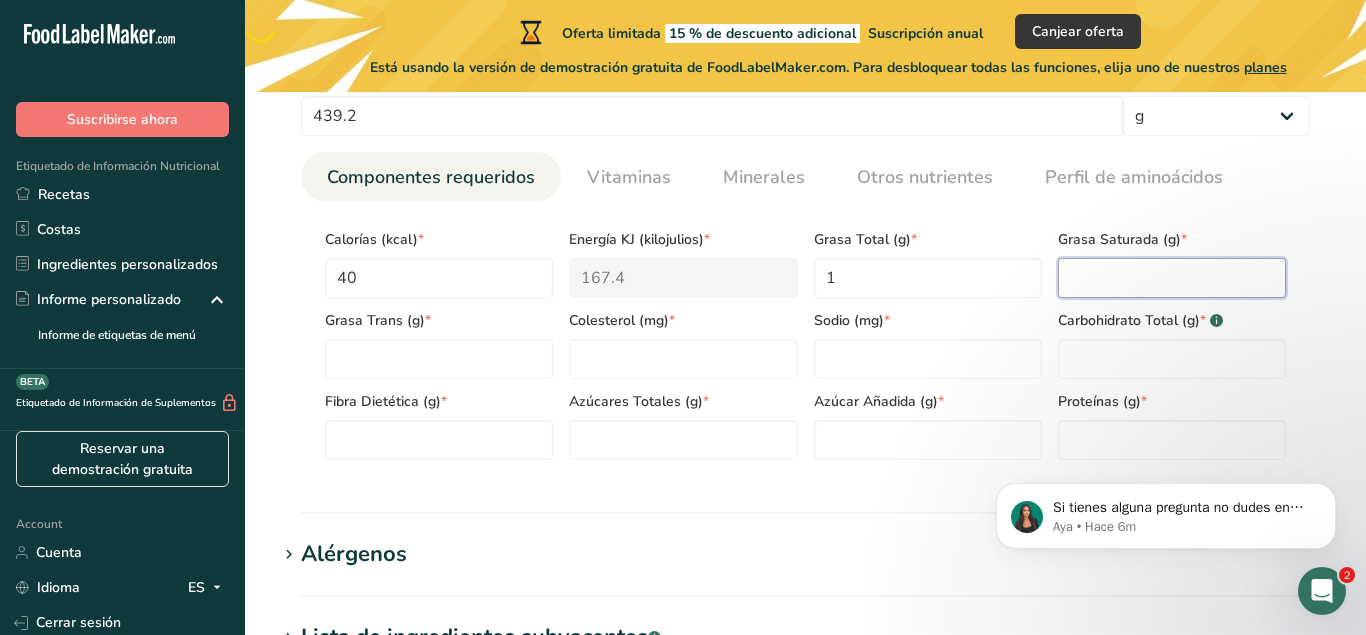 scroll, scrollTop: 918, scrollLeft: 0, axis: vertical 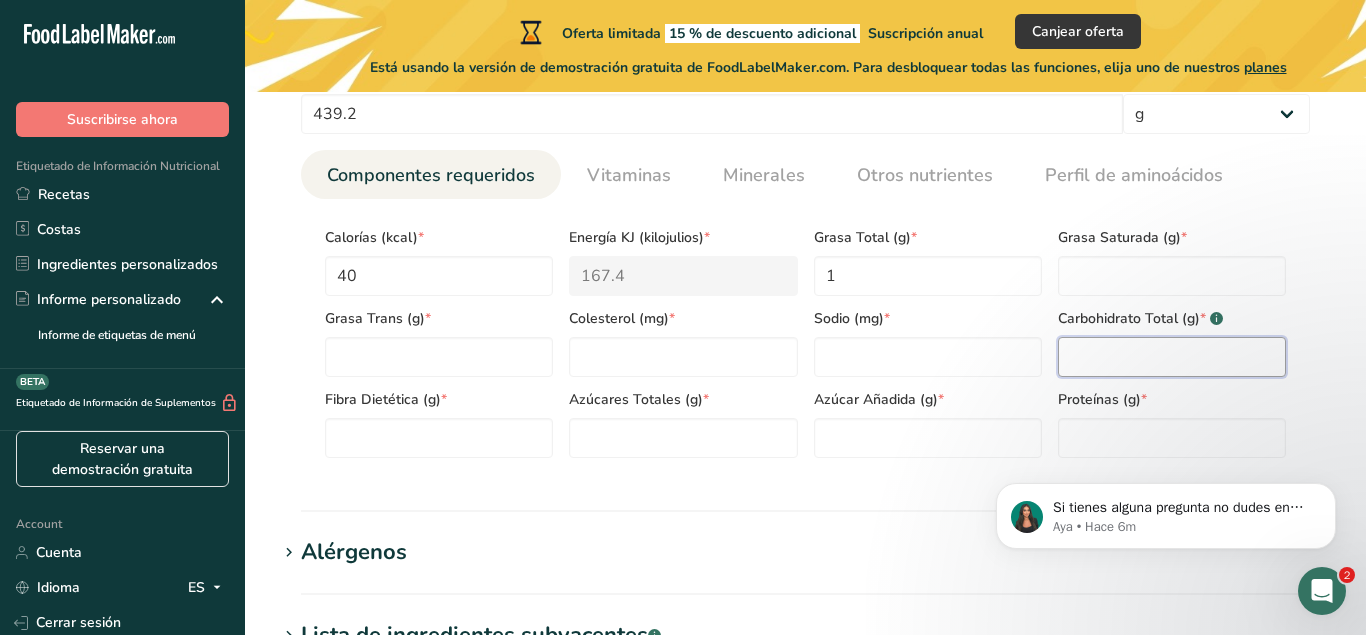 click at bounding box center [1172, 357] 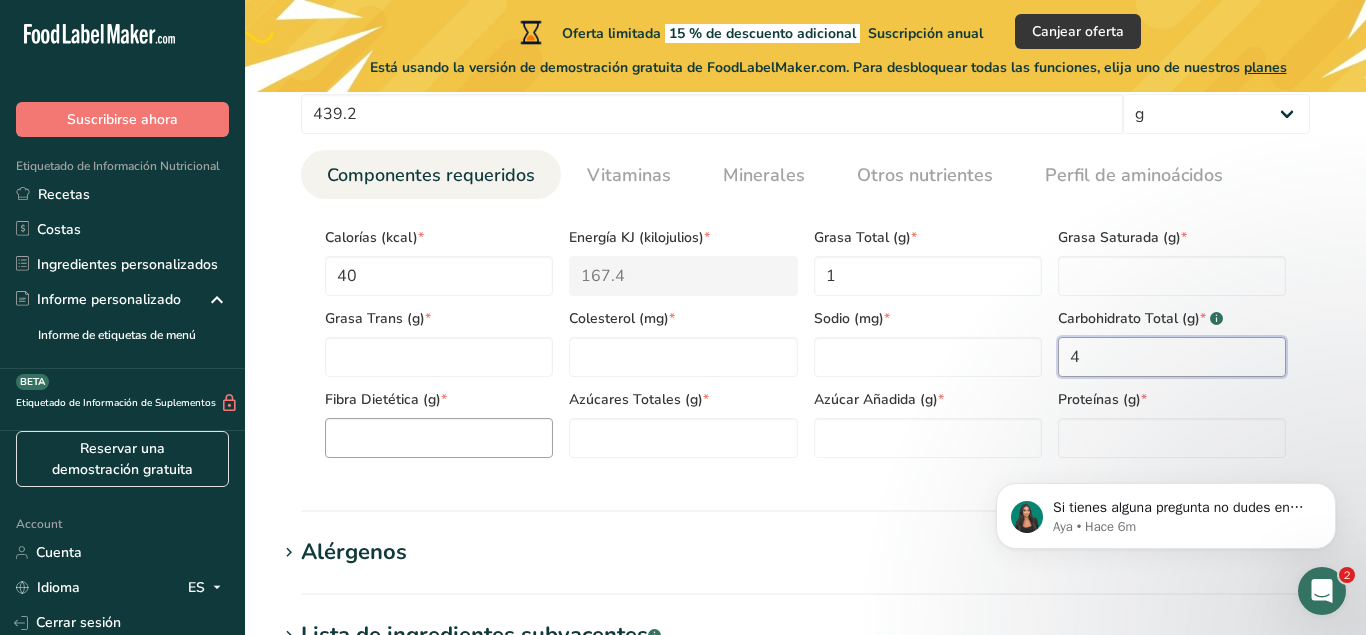 type on "4" 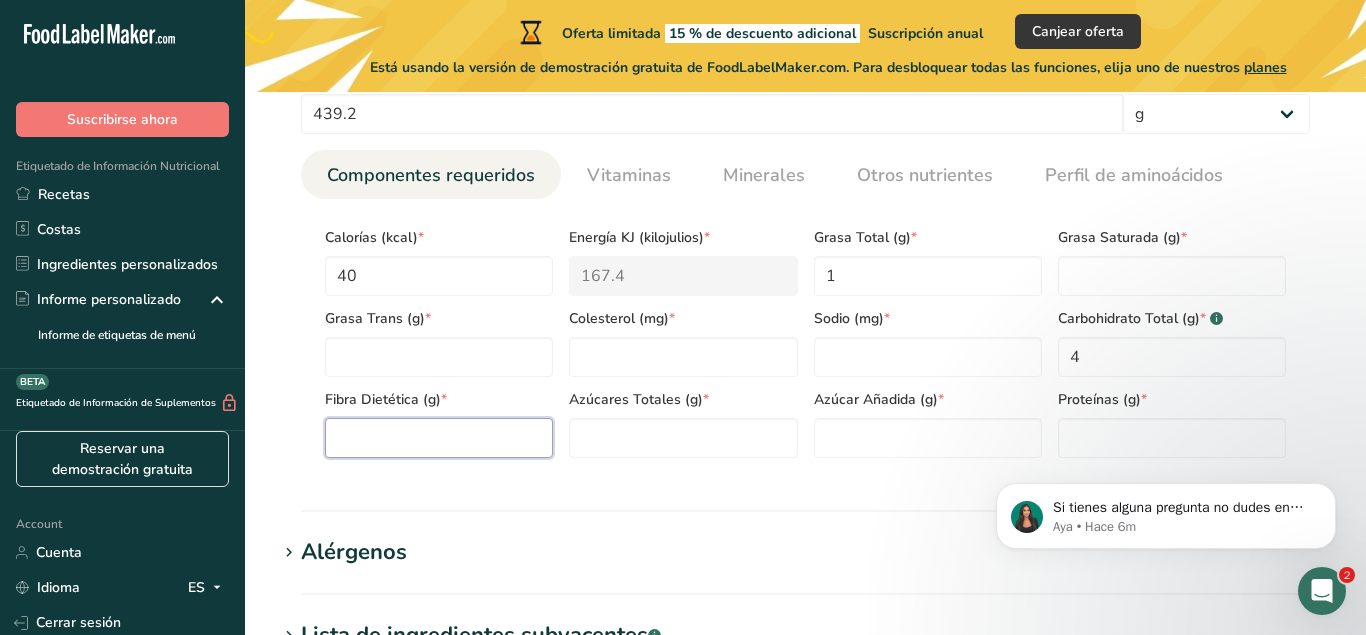 click at bounding box center [439, 438] 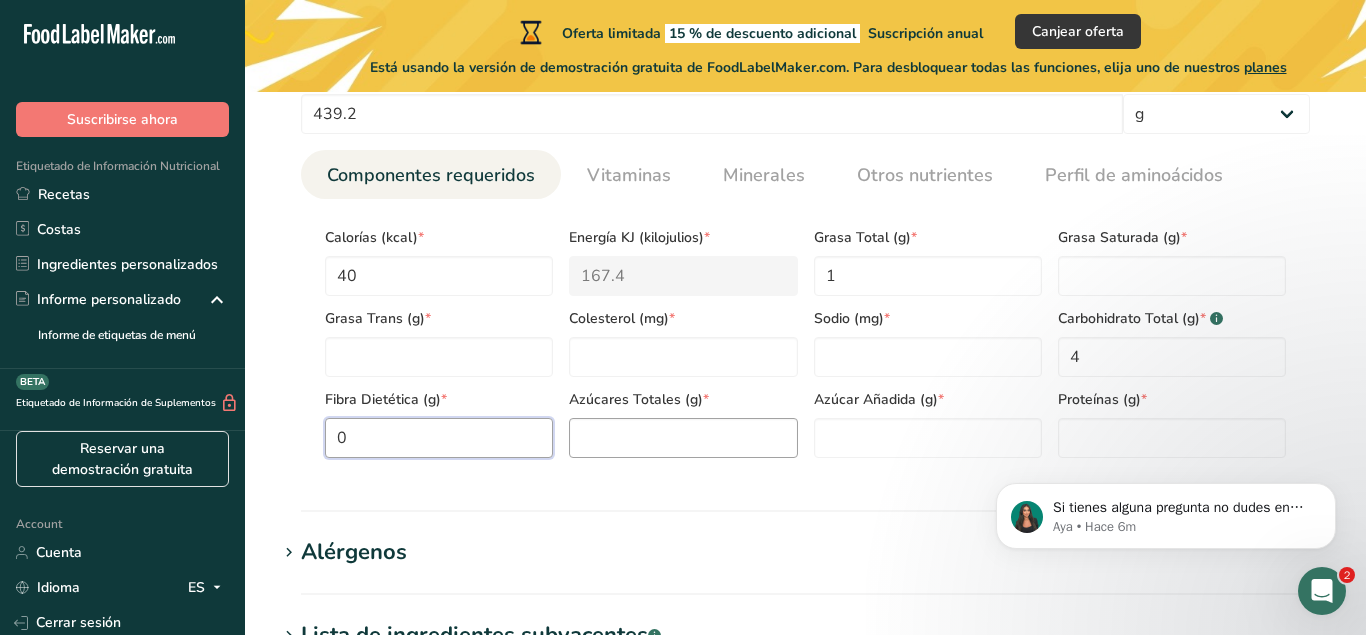 type on "0" 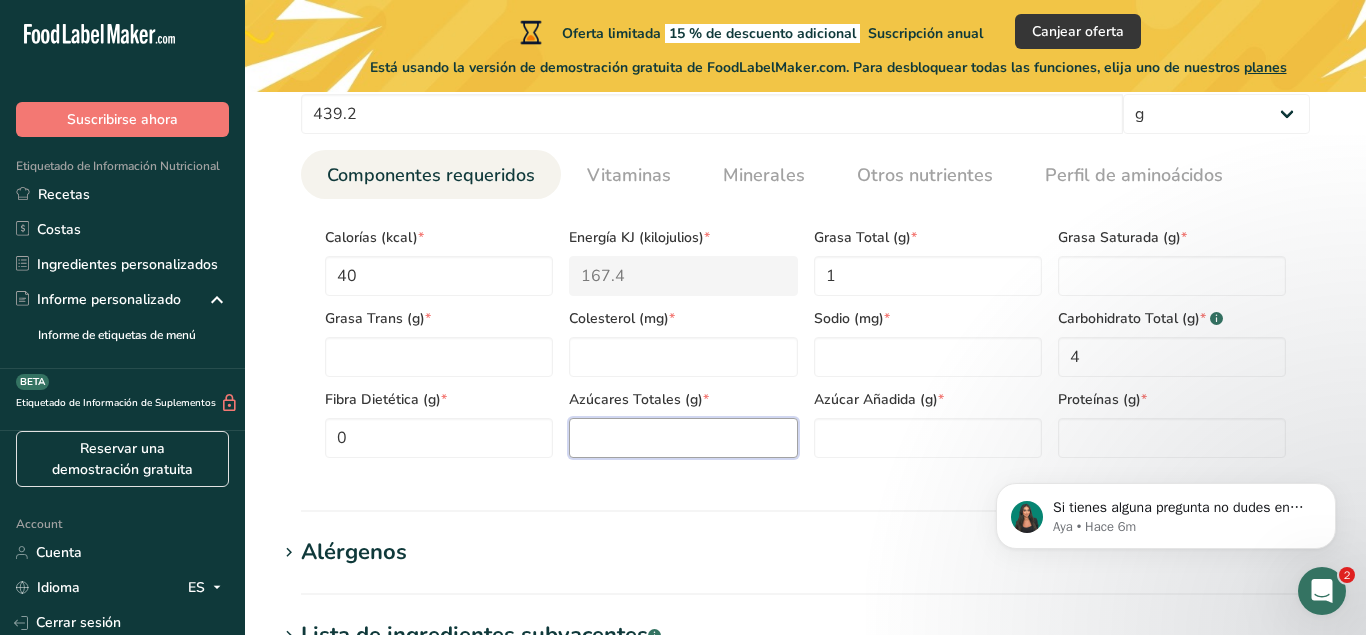 click at bounding box center [683, 438] 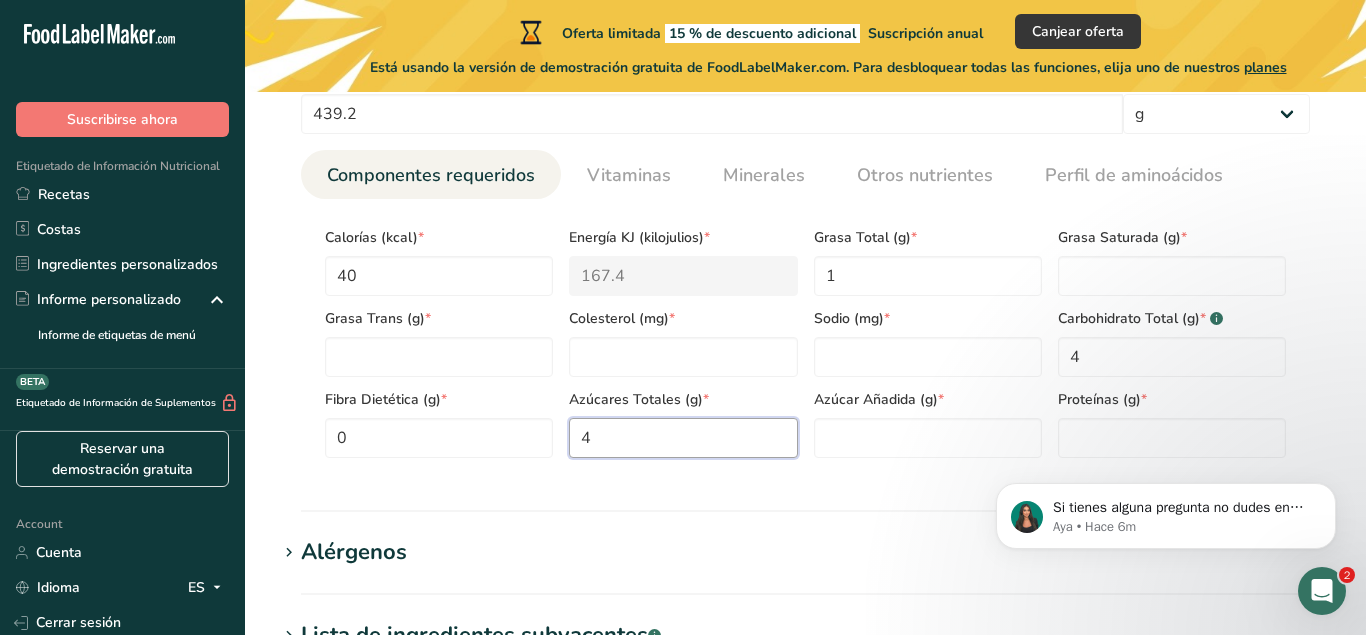 type on "4" 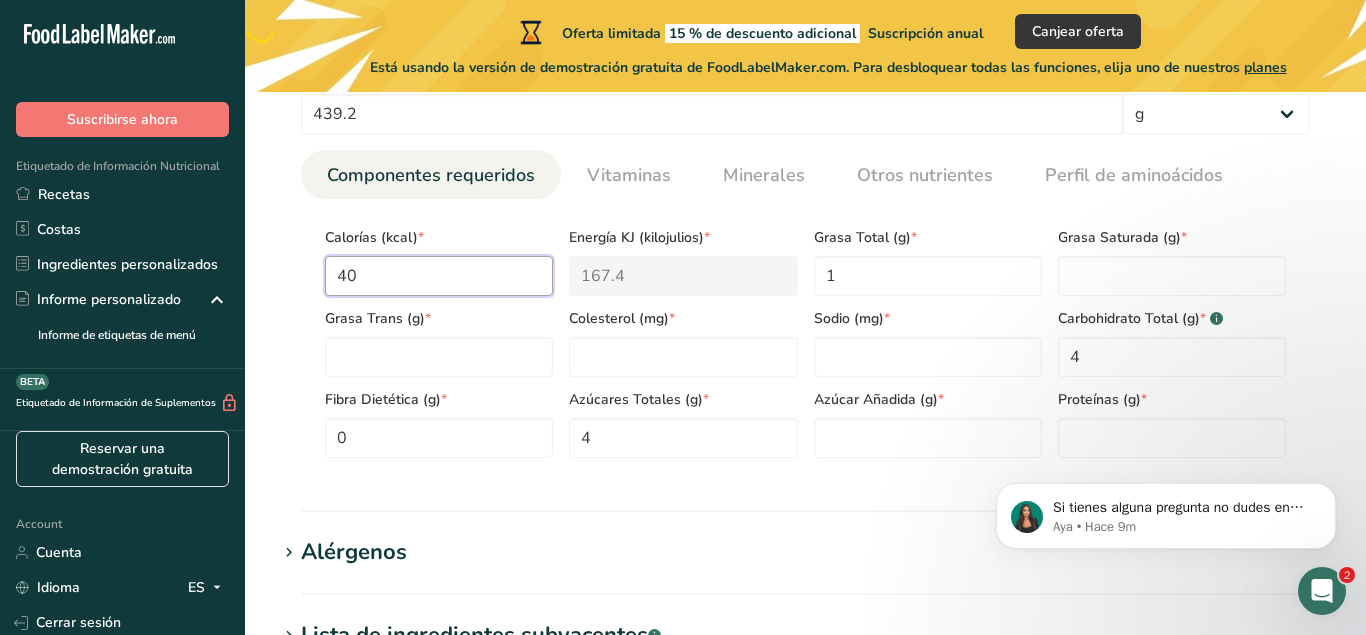 drag, startPoint x: 371, startPoint y: 269, endPoint x: 208, endPoint y: 261, distance: 163.1962 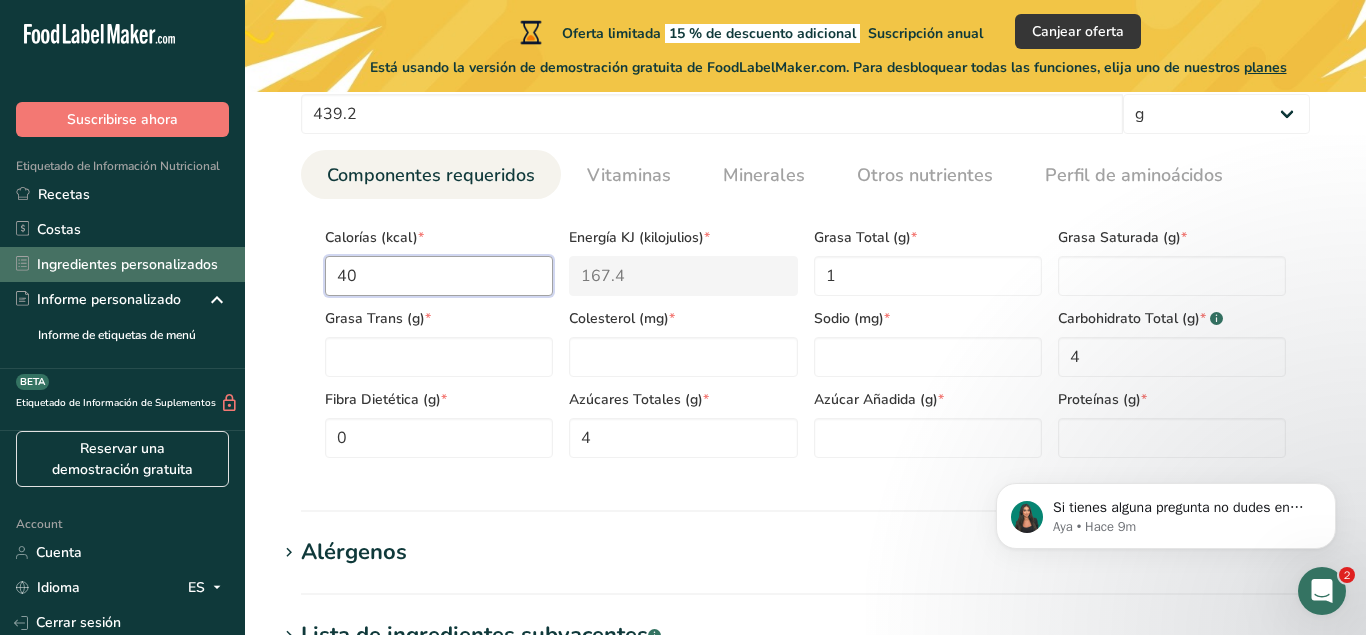 type on "2" 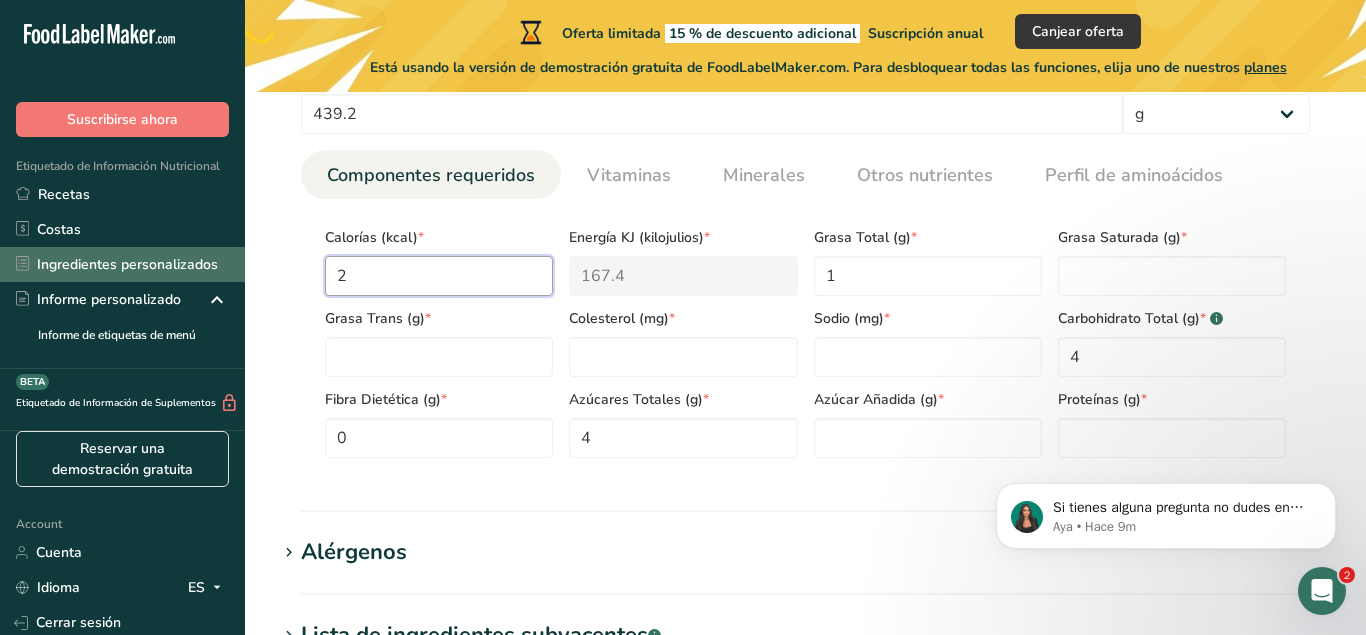 type on "8.4" 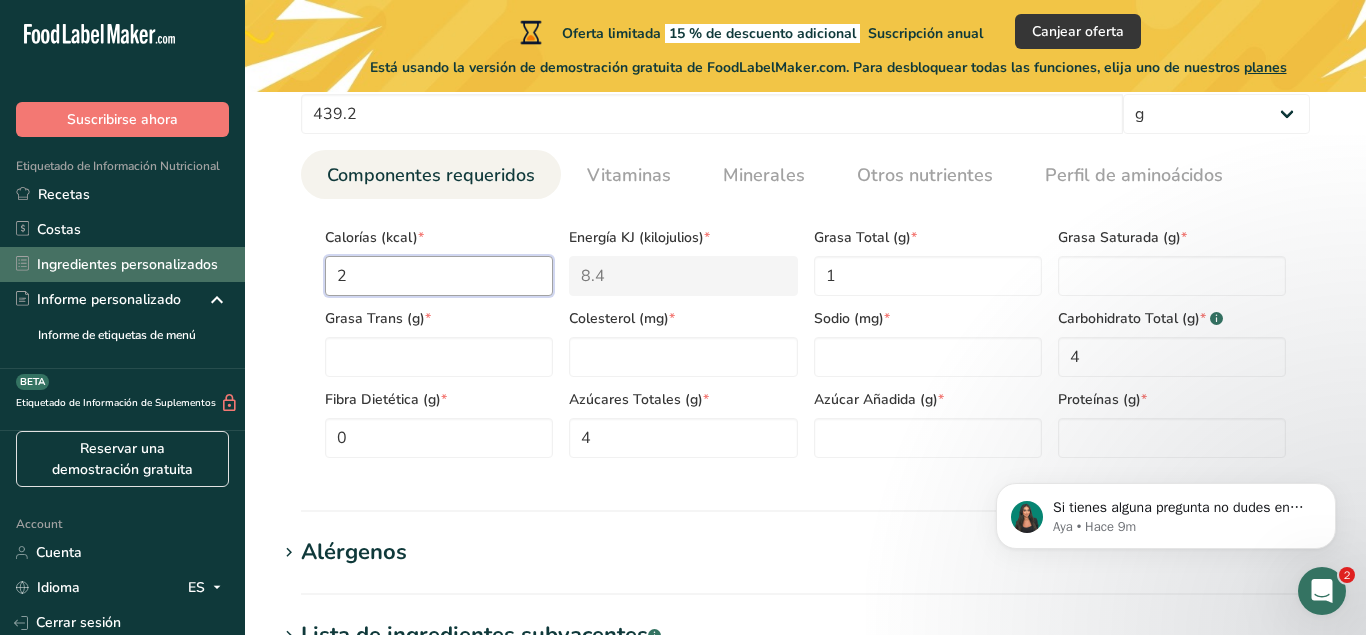 type on "23" 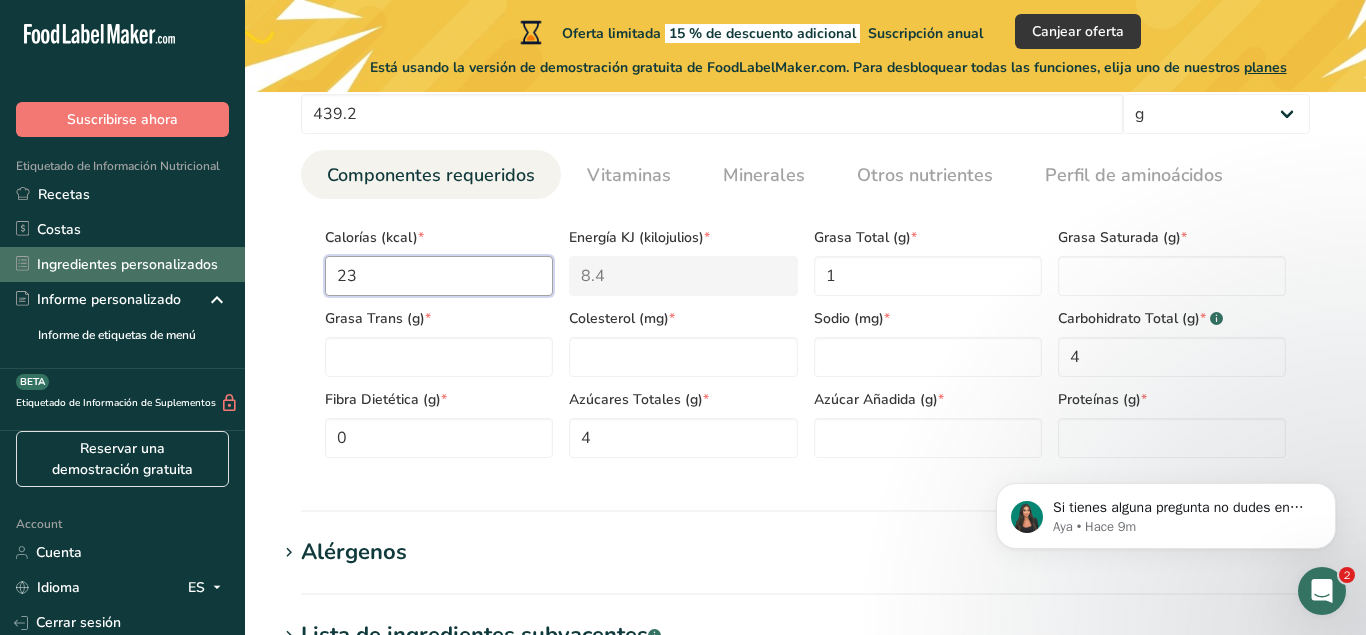 type on "96.2" 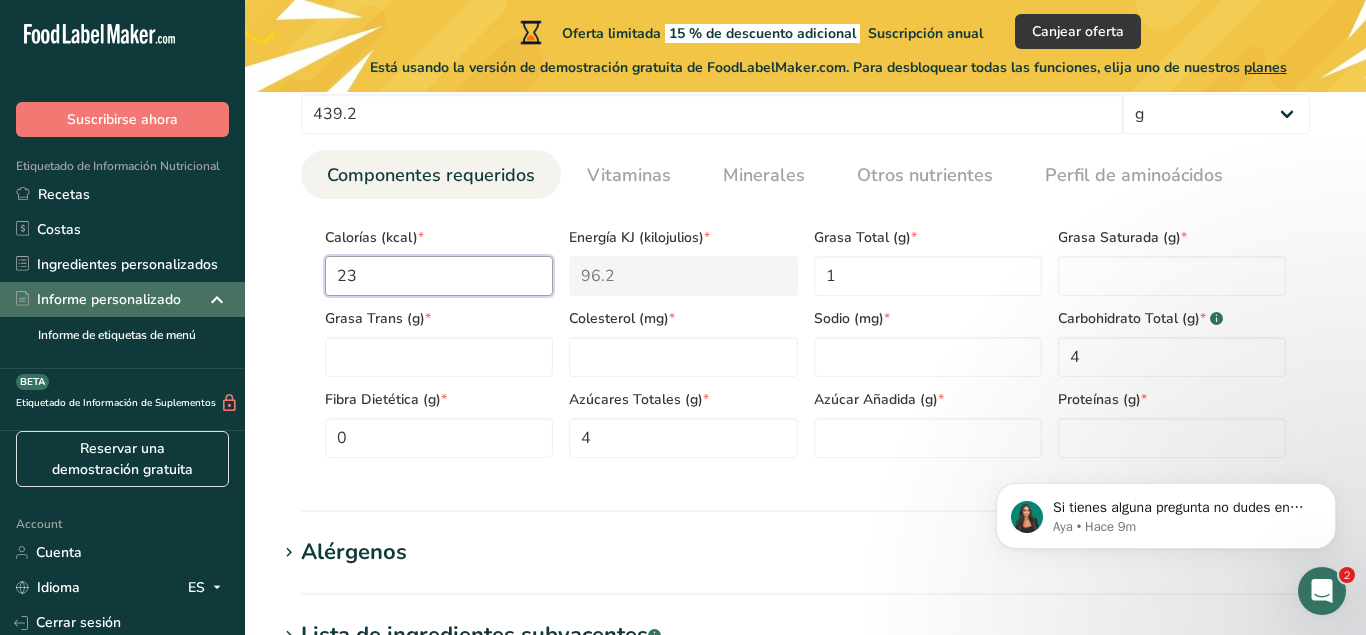 type on "232" 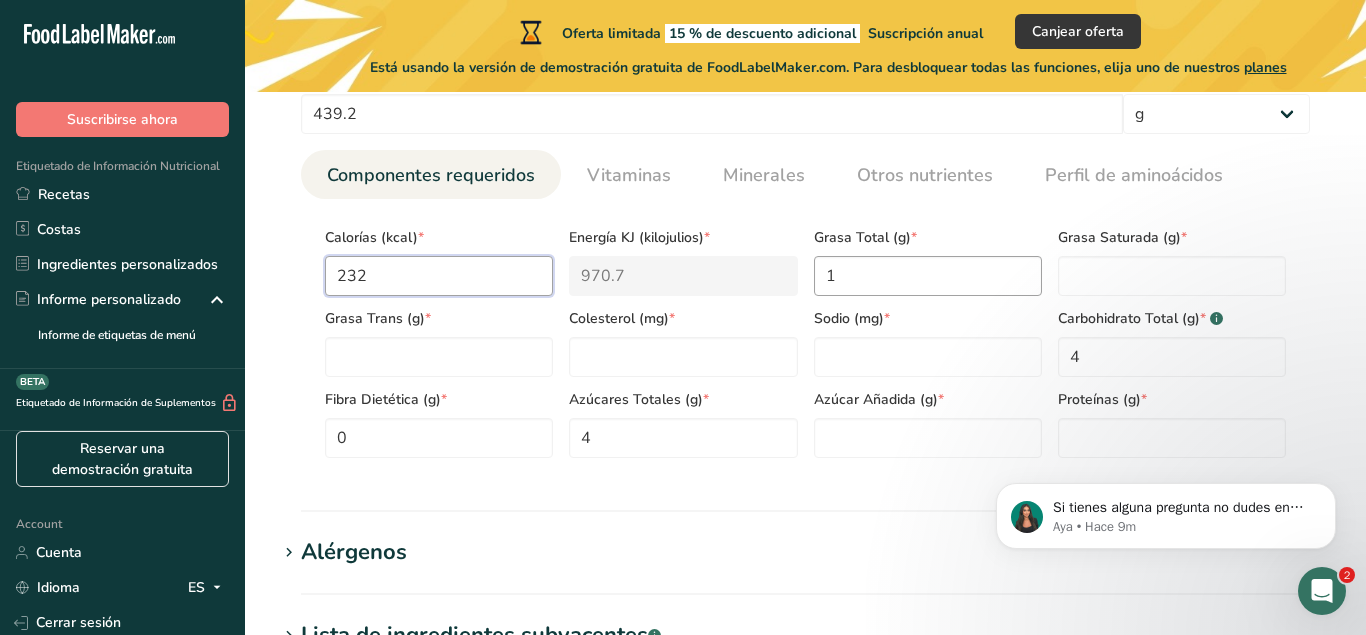 type on "232" 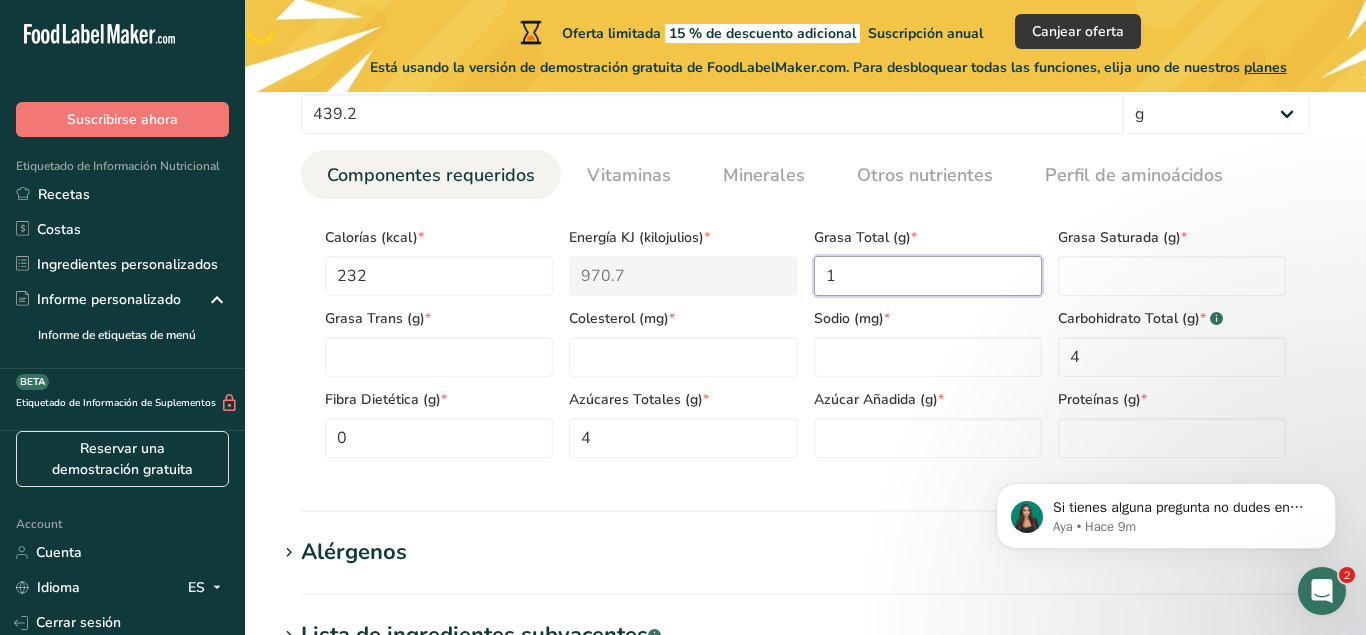 click on "1" at bounding box center (928, 276) 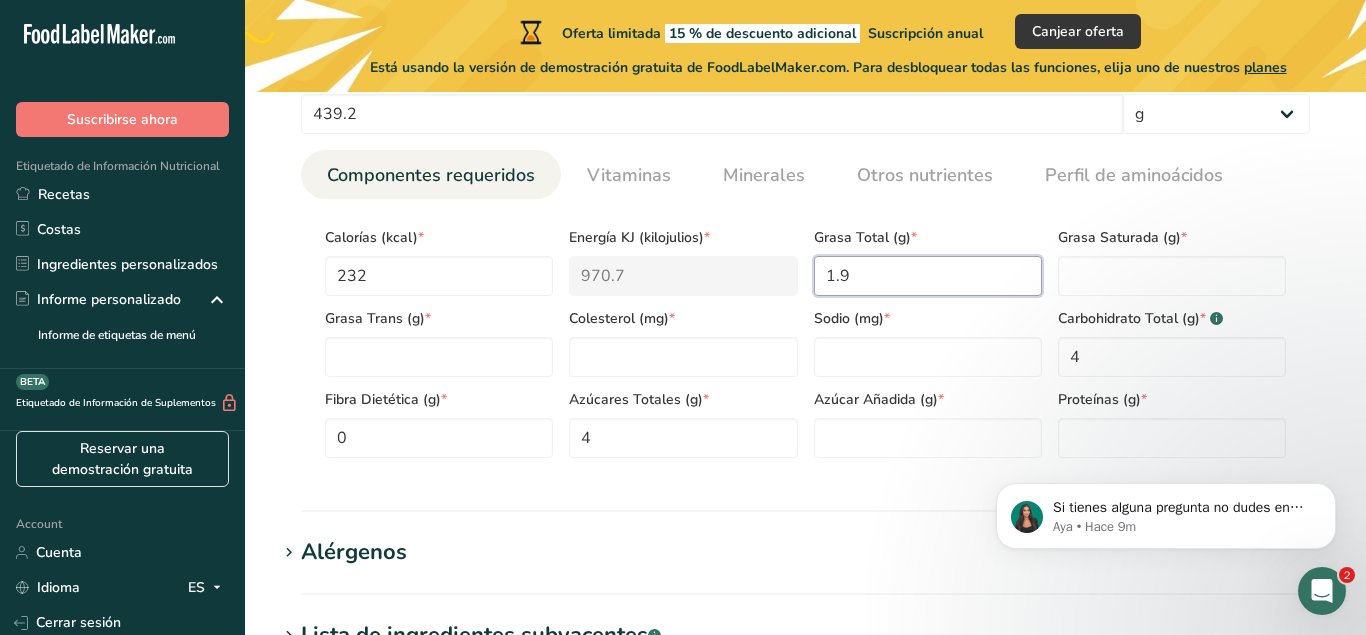 type on "1.9" 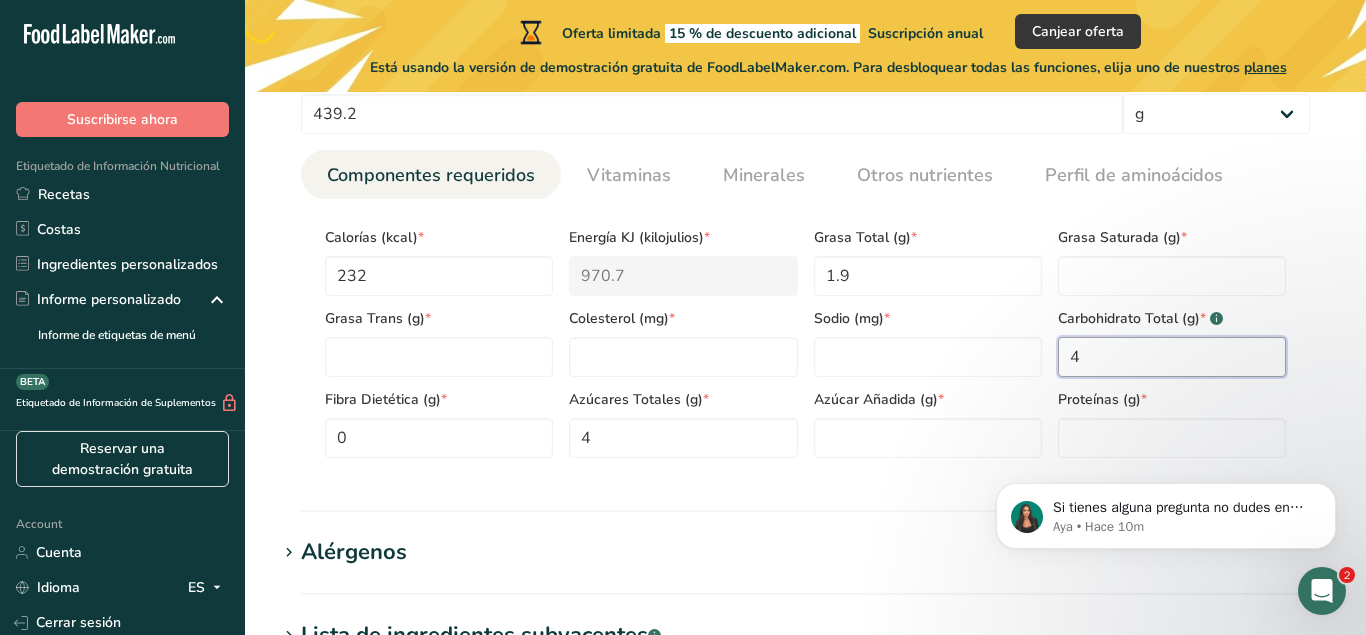 drag, startPoint x: 1026, startPoint y: 359, endPoint x: 870, endPoint y: 359, distance: 156 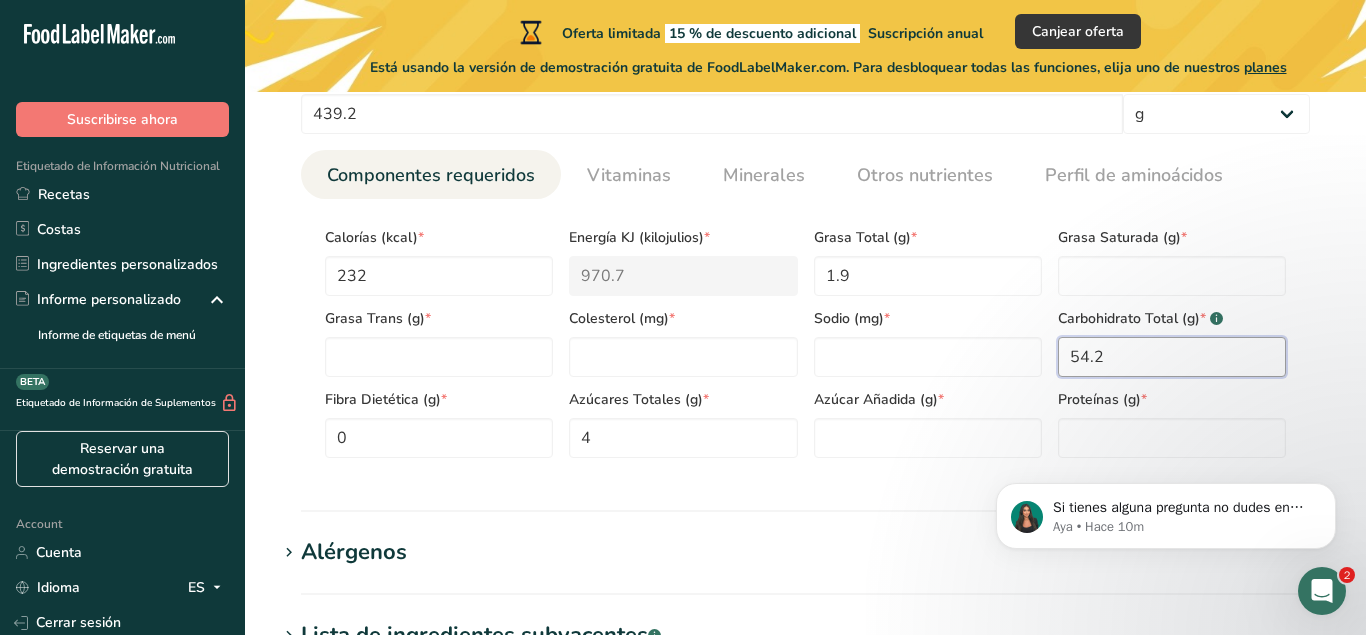 type on "54.2" 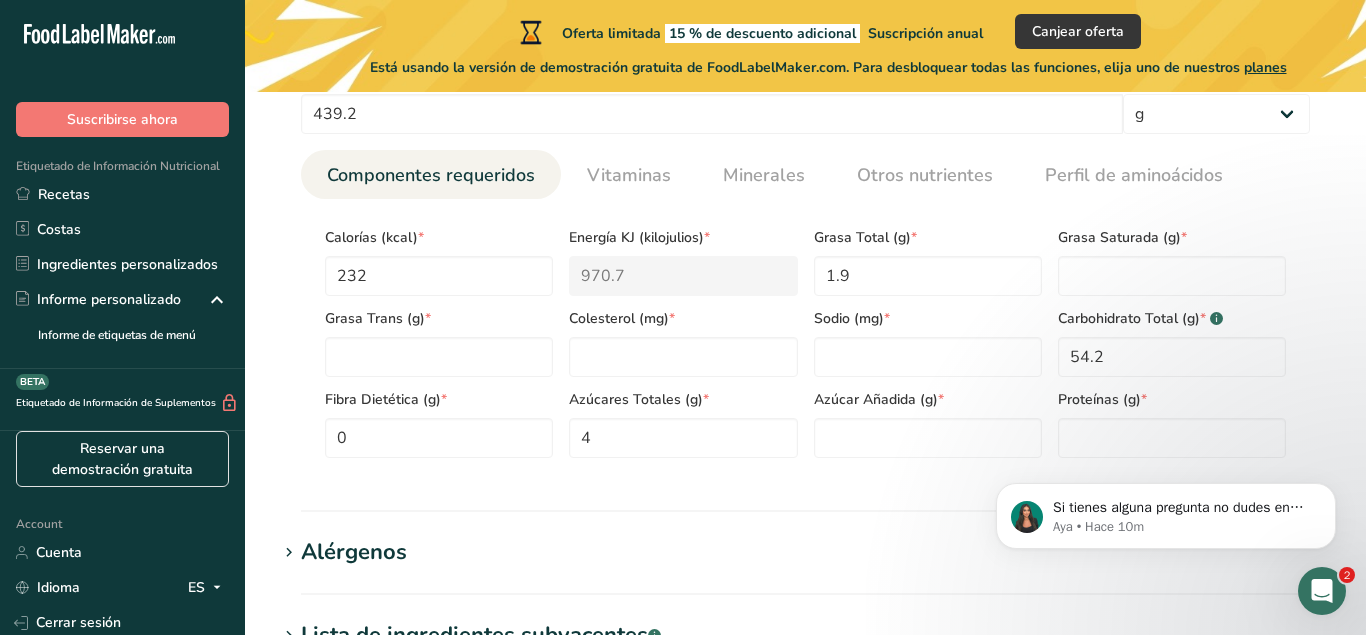 click on "Si tienes alguna pregunta no dudes en consultarnos. ¡Estamos aquí para ayudarte! 😊 Aya • Hace 10m" at bounding box center [1166, 445] 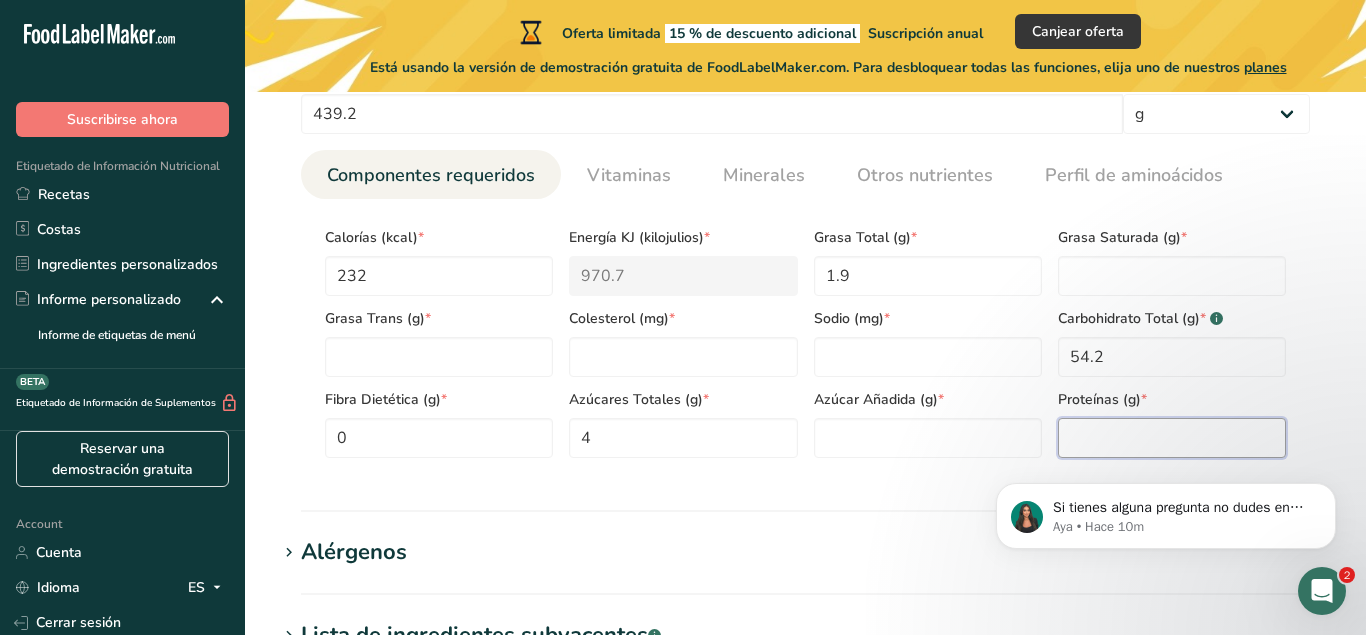 click at bounding box center [1172, 438] 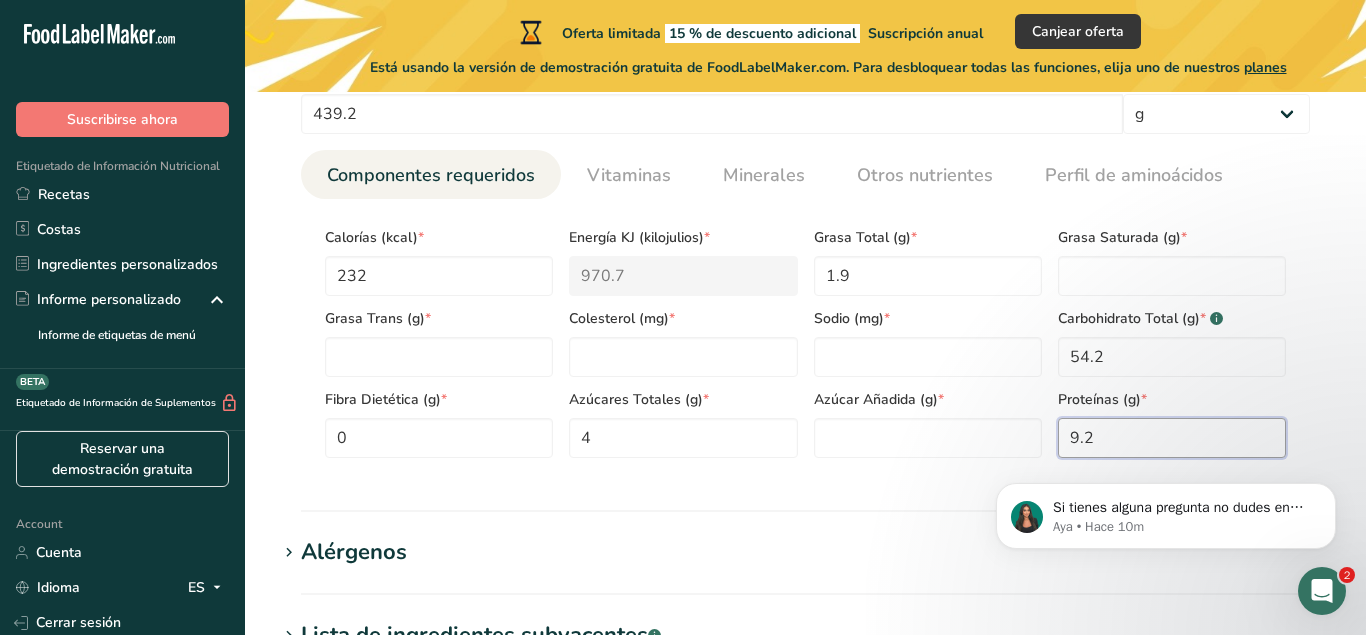 type on "9.2" 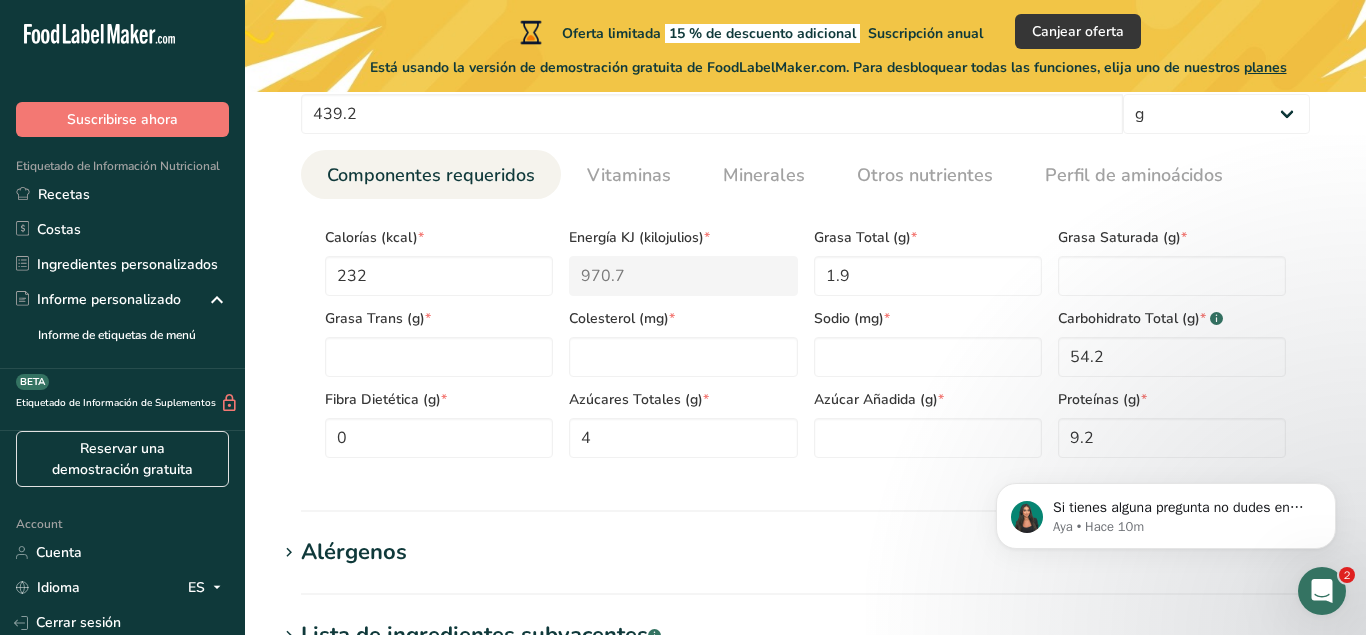 drag, startPoint x: 969, startPoint y: 517, endPoint x: 956, endPoint y: 512, distance: 13.928389 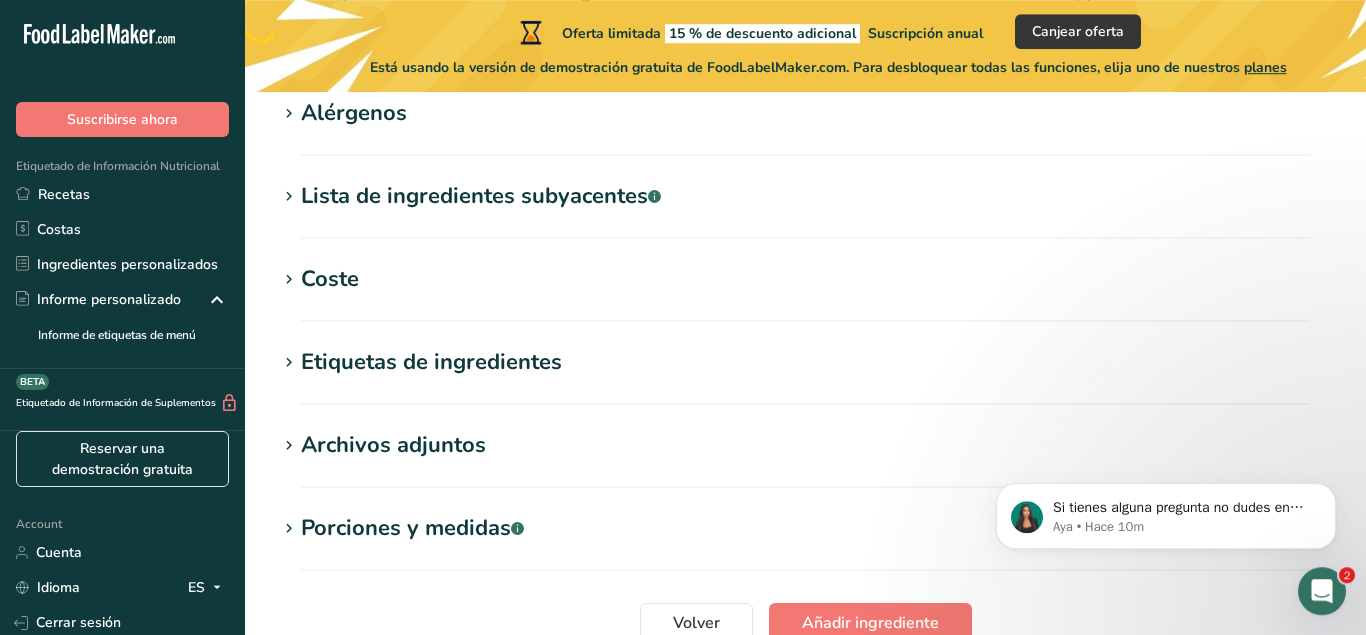 scroll, scrollTop: 1433, scrollLeft: 0, axis: vertical 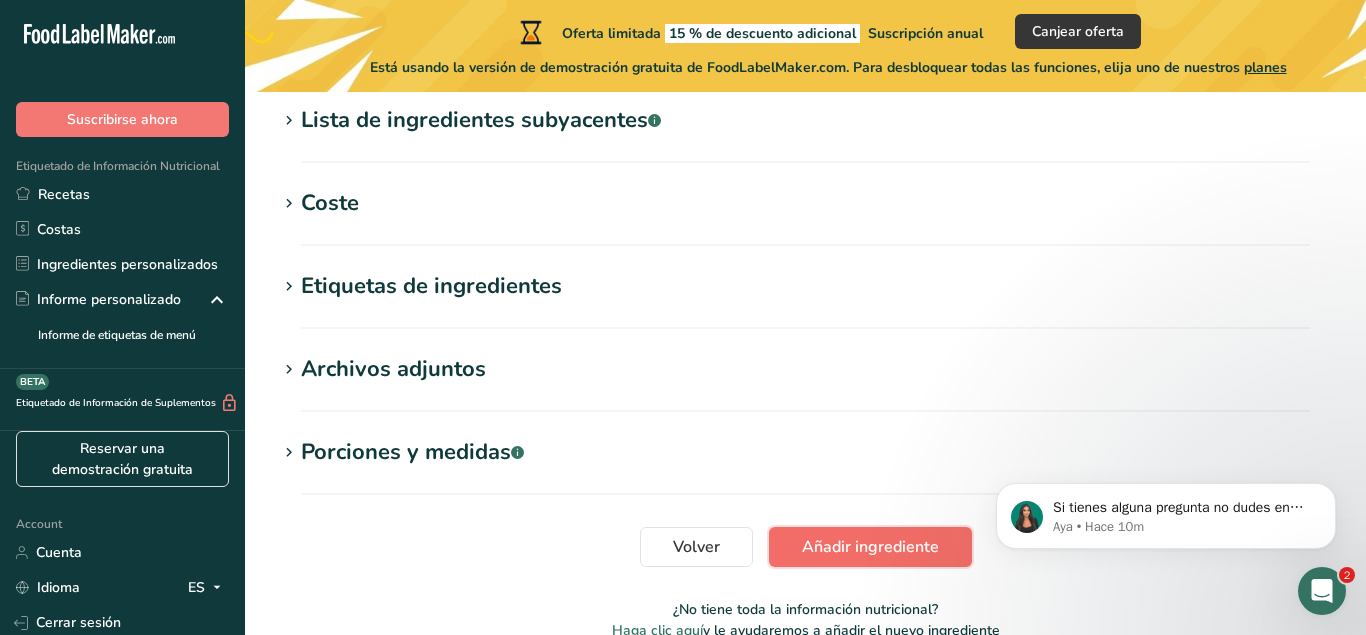 click on "Añadir ingrediente" at bounding box center (870, 547) 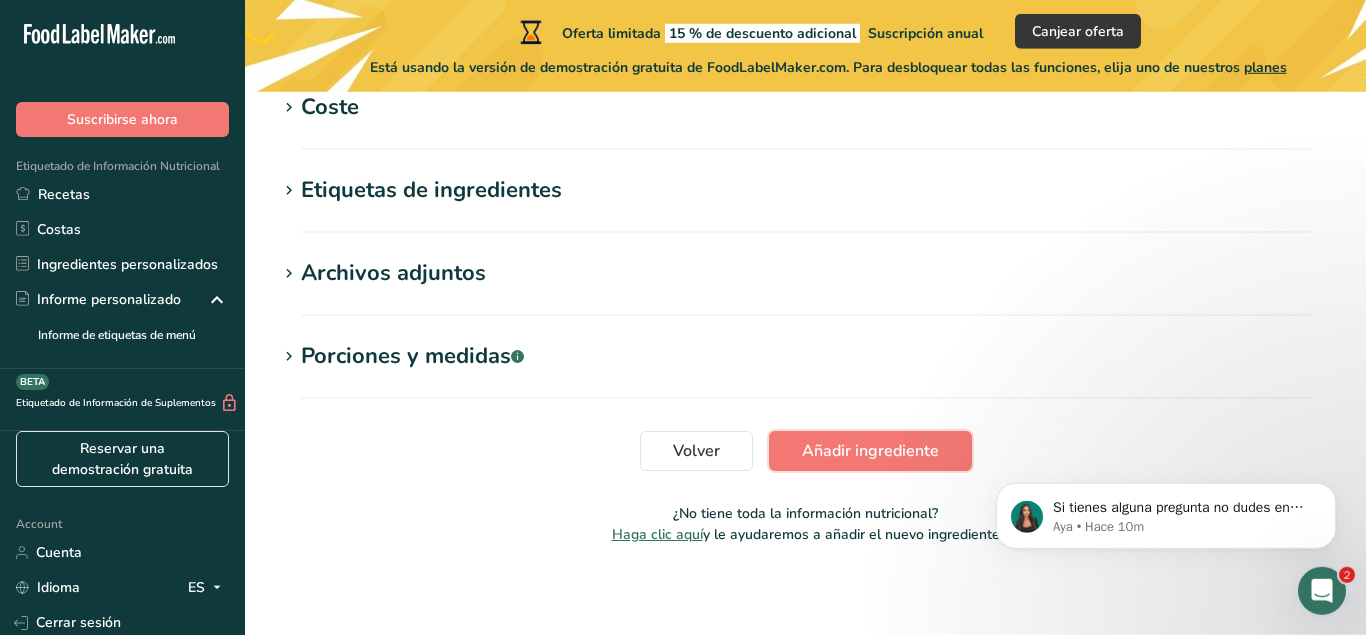 scroll, scrollTop: 994, scrollLeft: 0, axis: vertical 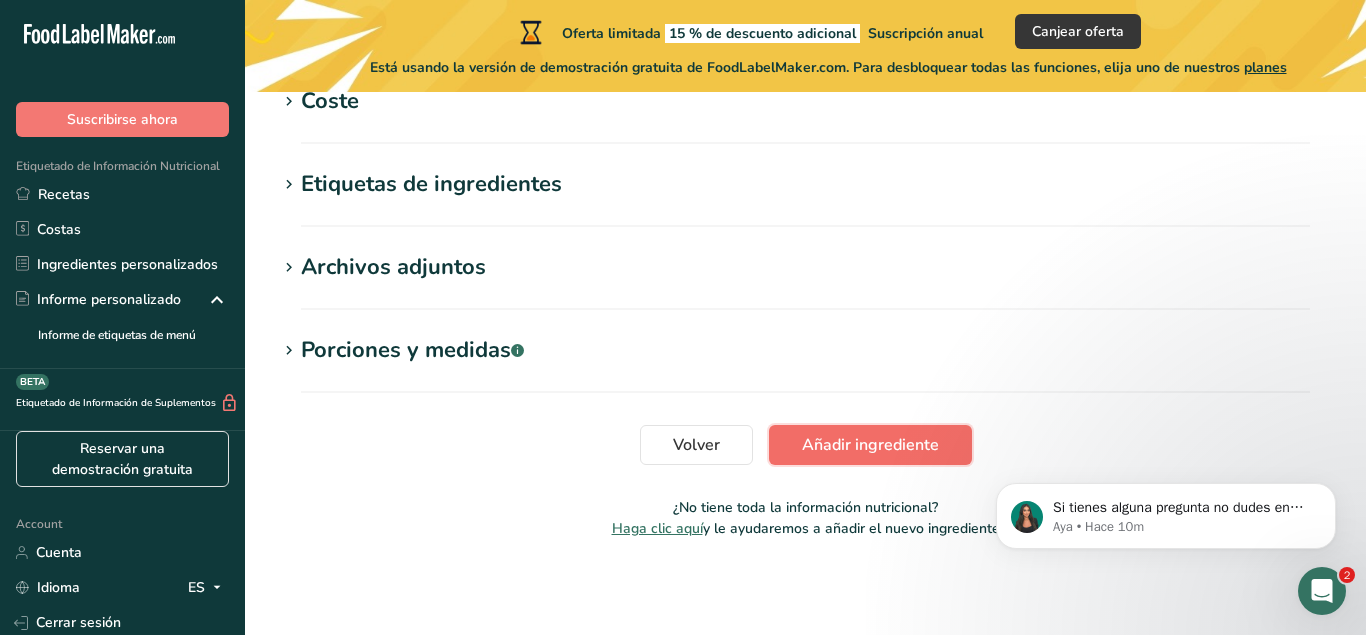 click on "Añadir ingrediente" at bounding box center [870, 445] 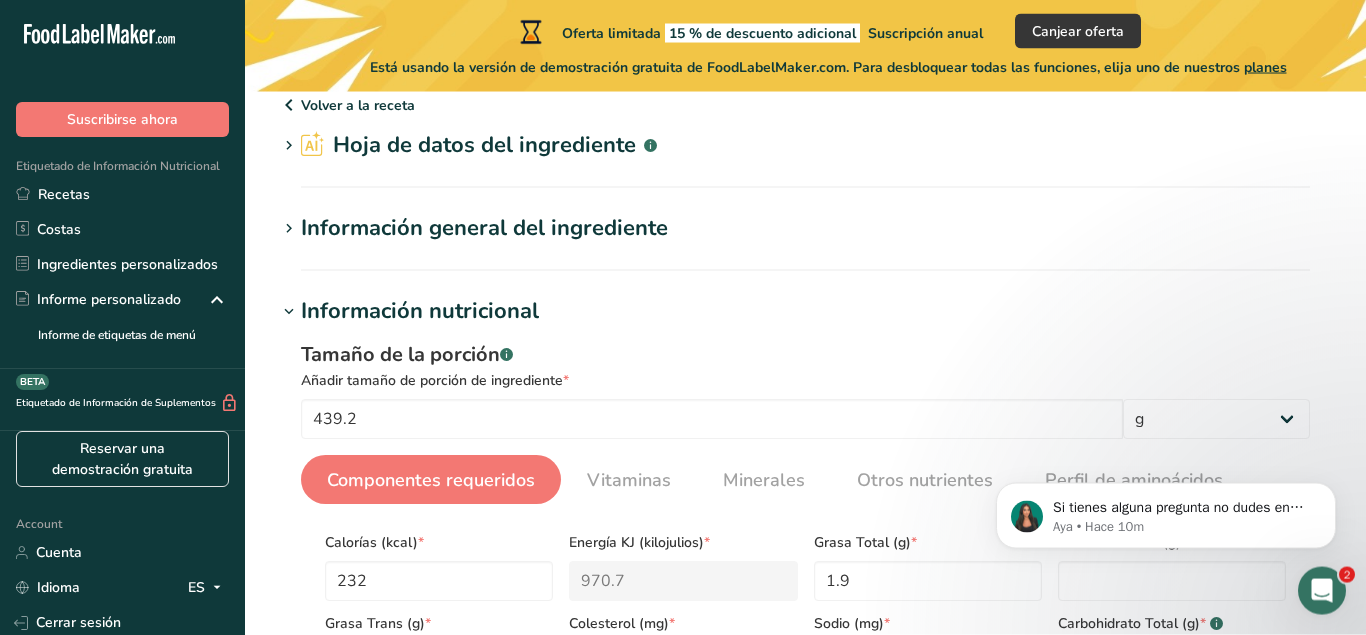 scroll, scrollTop: 0, scrollLeft: 0, axis: both 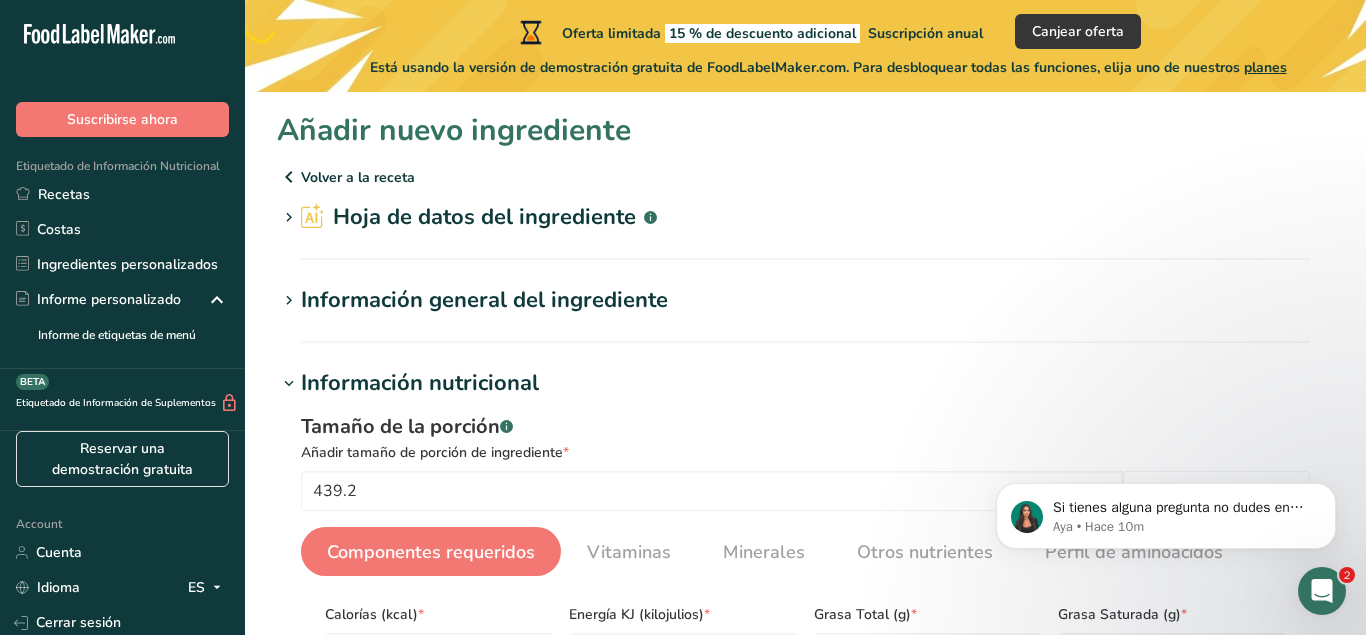 click on "Información general del ingrediente" at bounding box center [484, 300] 